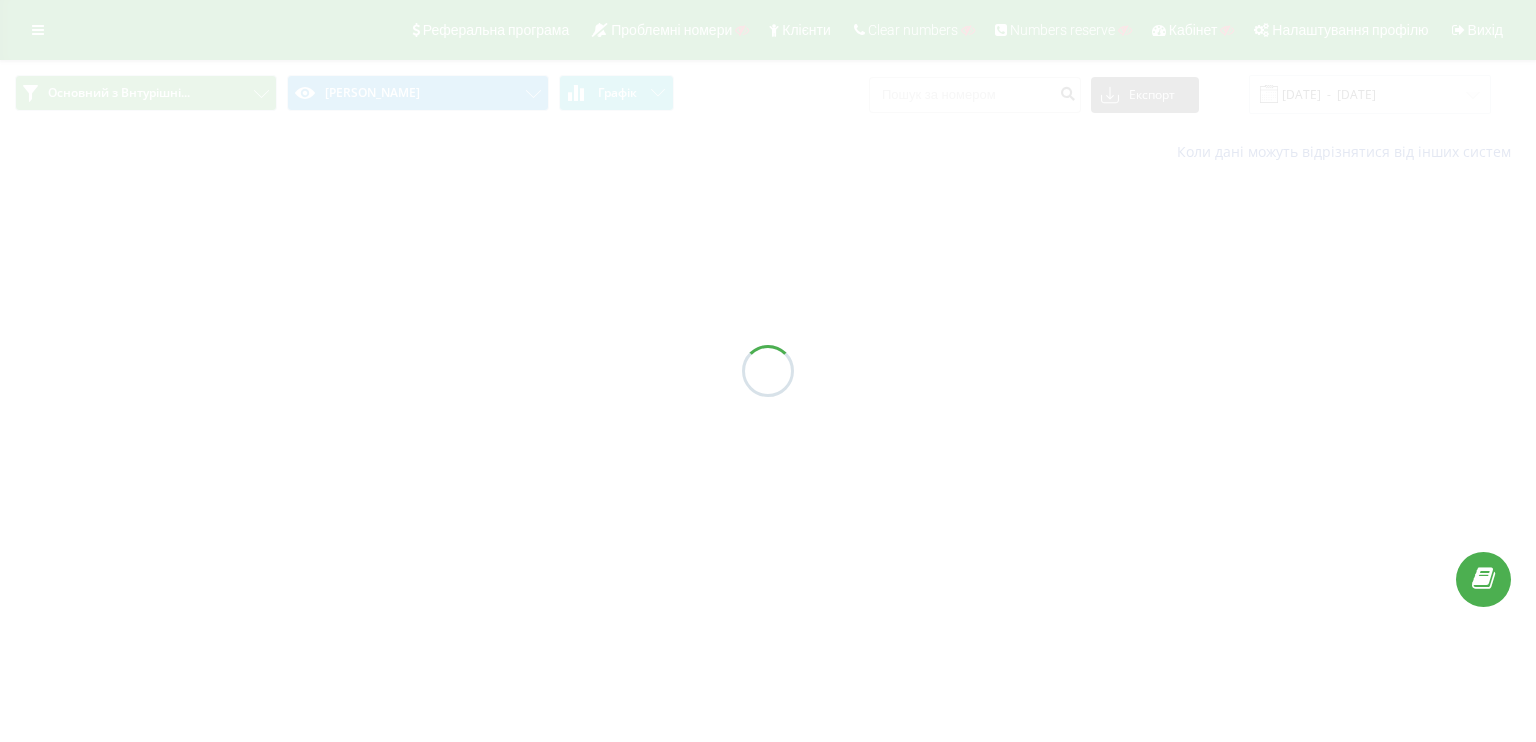 scroll, scrollTop: 0, scrollLeft: 0, axis: both 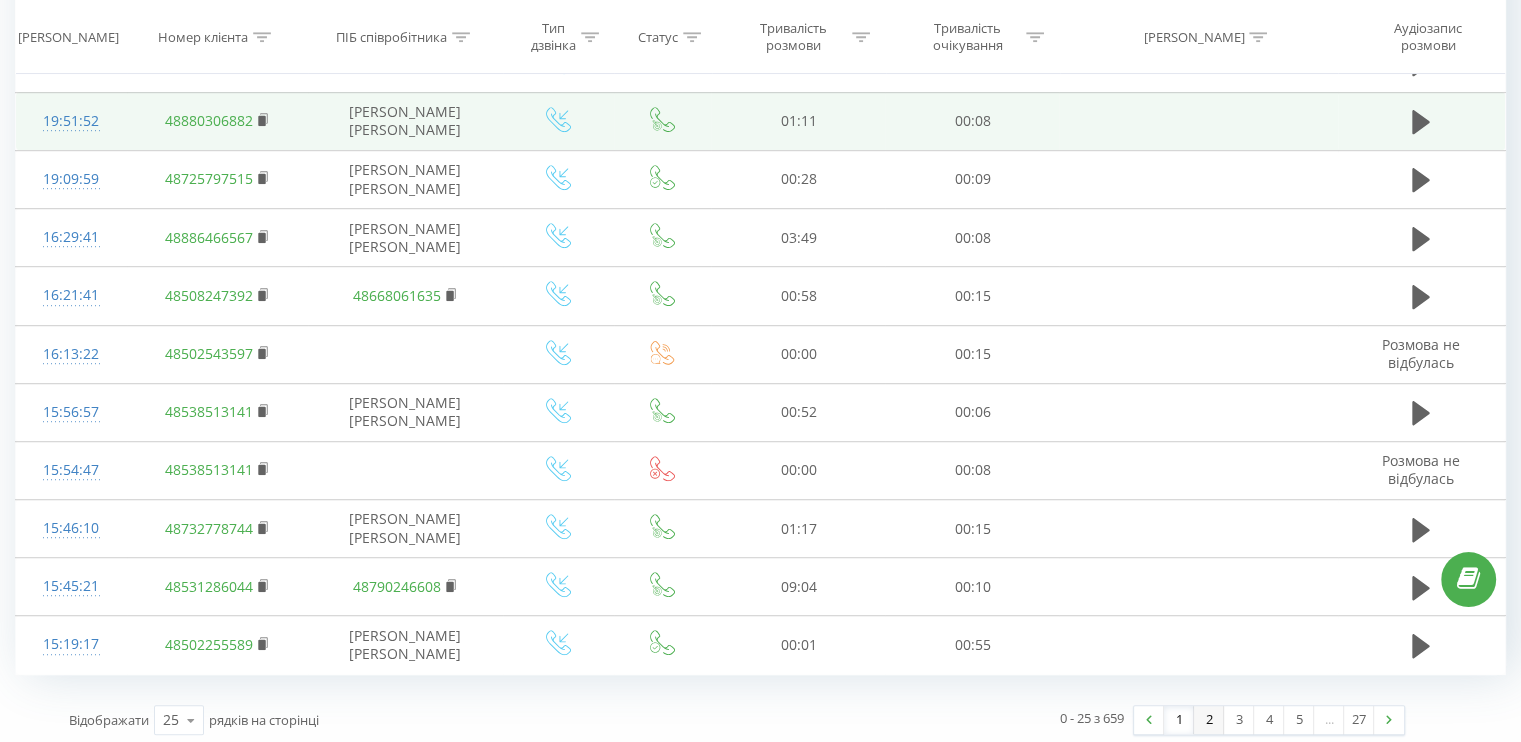 click on "2" at bounding box center [1209, 720] 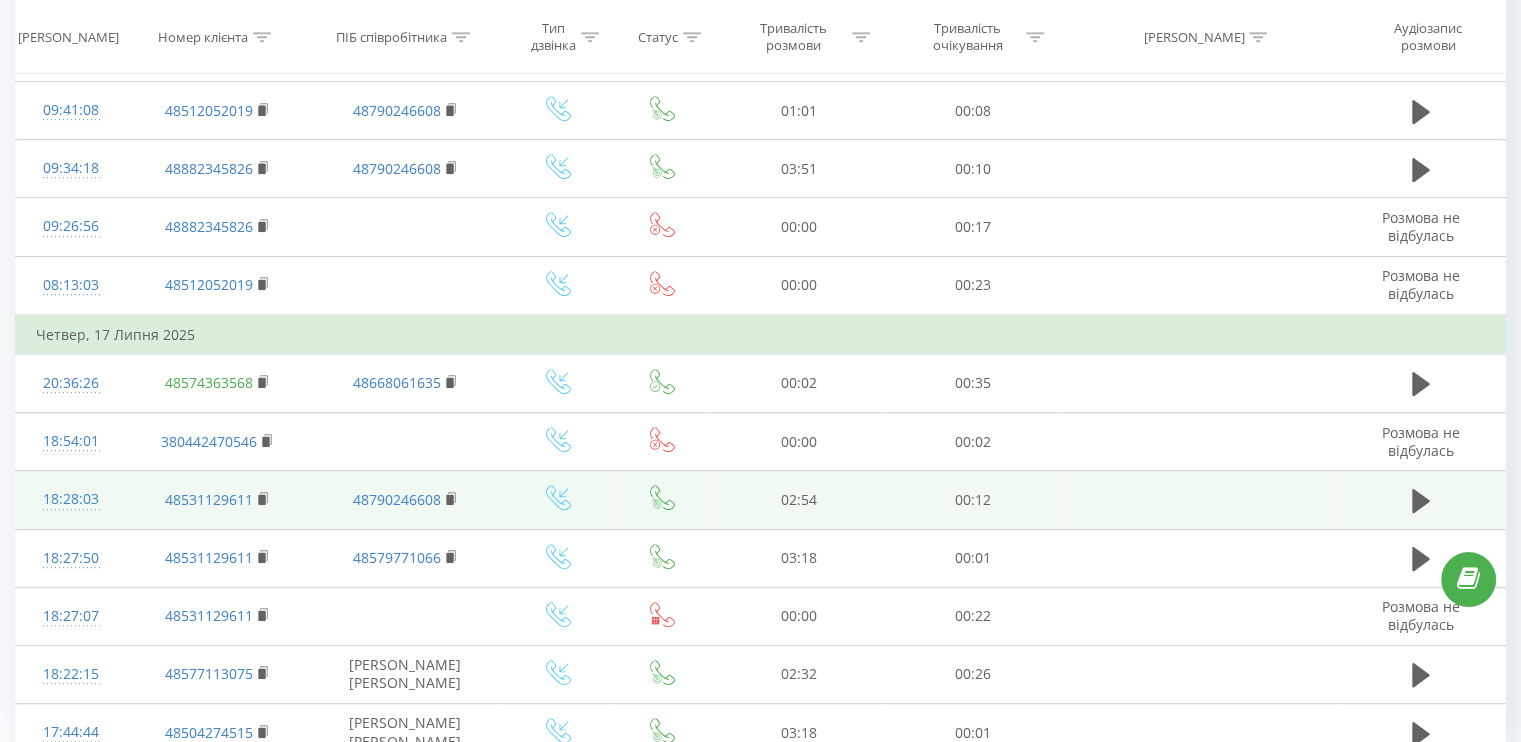 scroll, scrollTop: 1120, scrollLeft: 0, axis: vertical 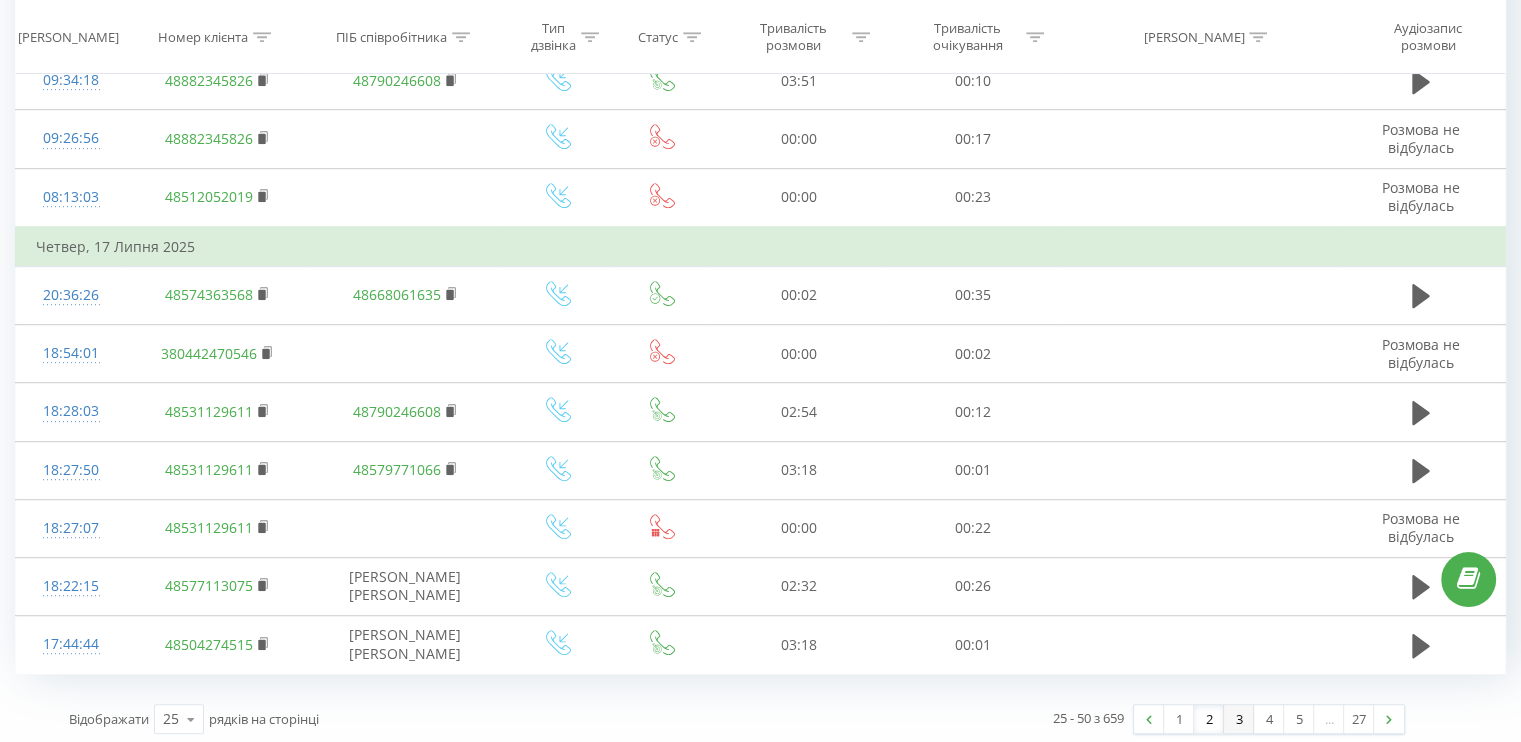 click on "3" at bounding box center [1239, 719] 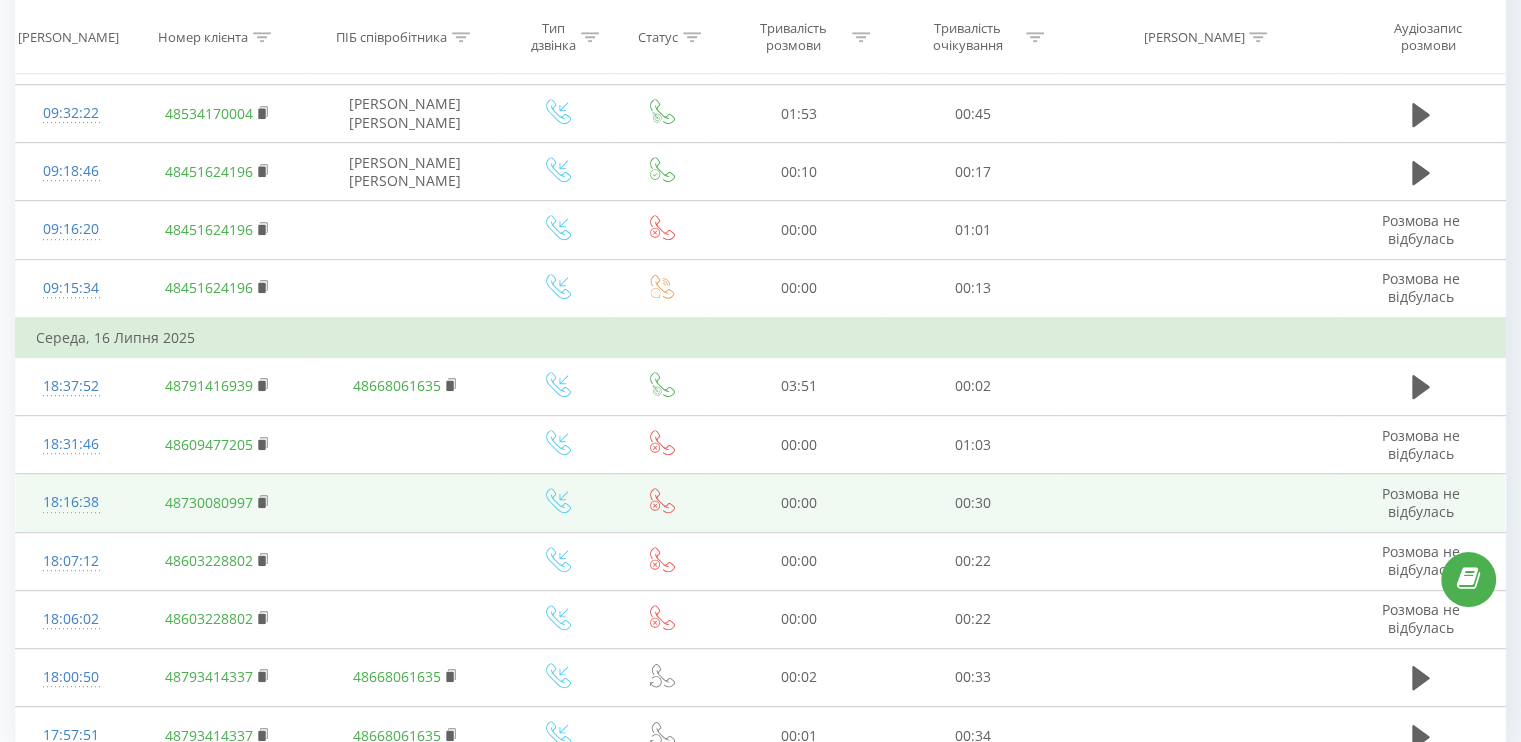 scroll, scrollTop: 1120, scrollLeft: 0, axis: vertical 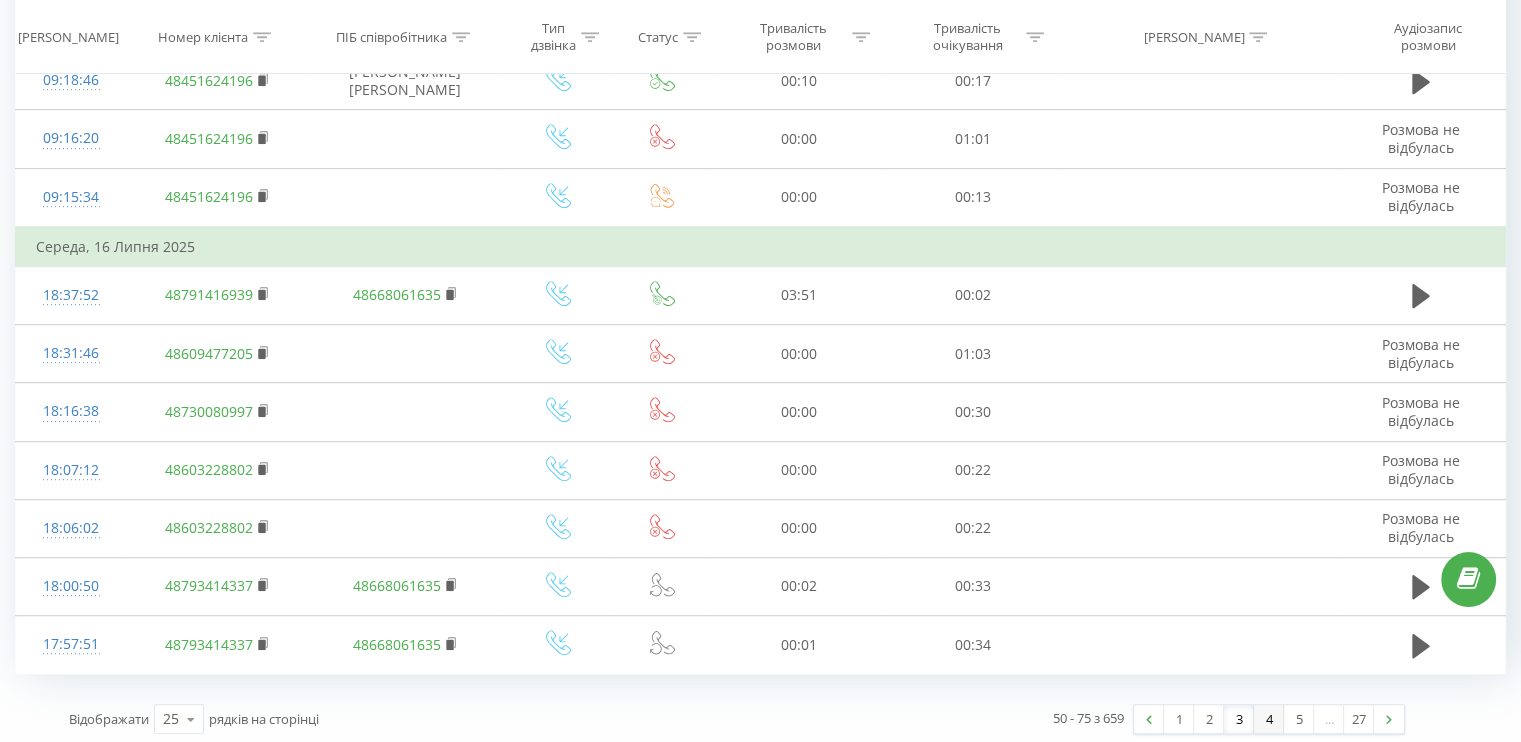 click on "4" at bounding box center [1269, 719] 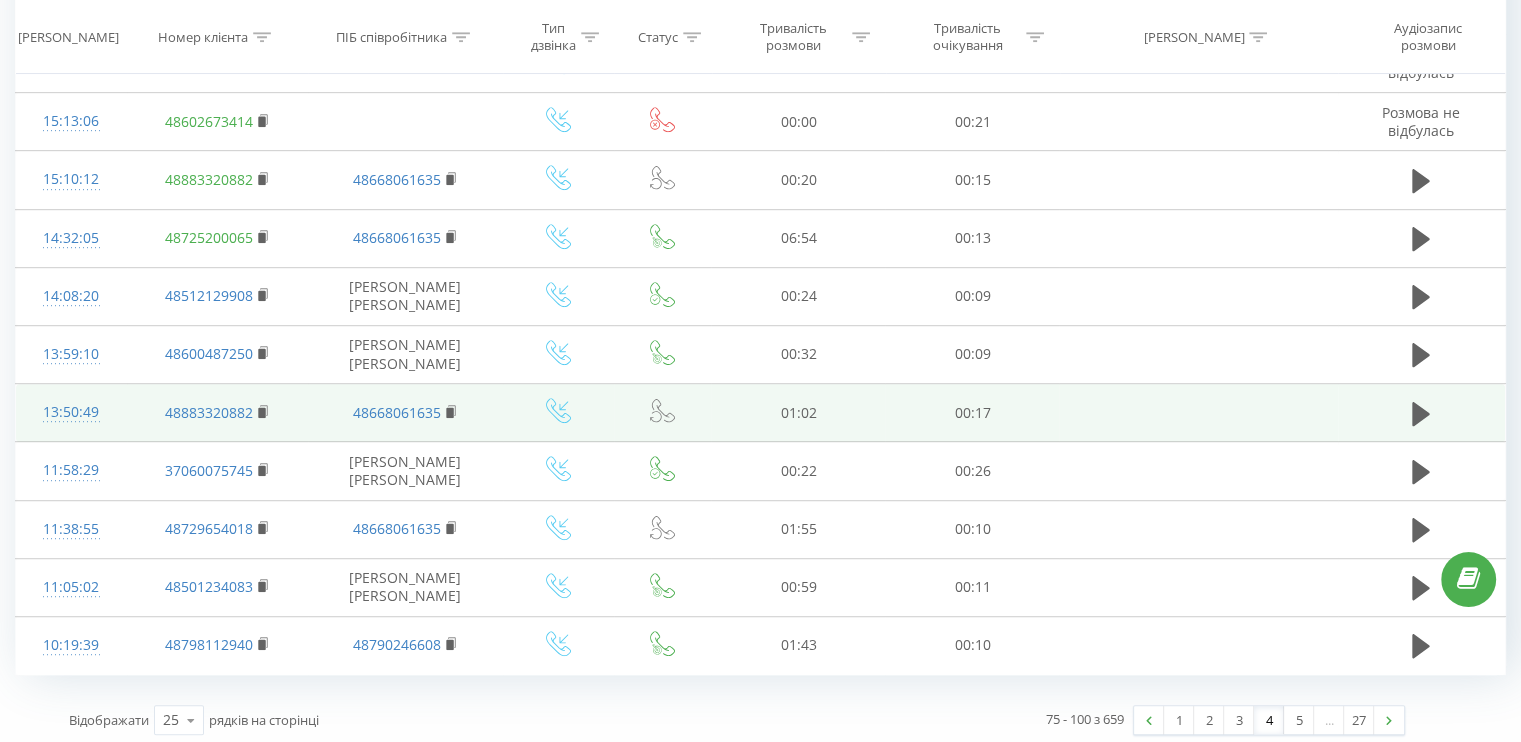 scroll, scrollTop: 1080, scrollLeft: 0, axis: vertical 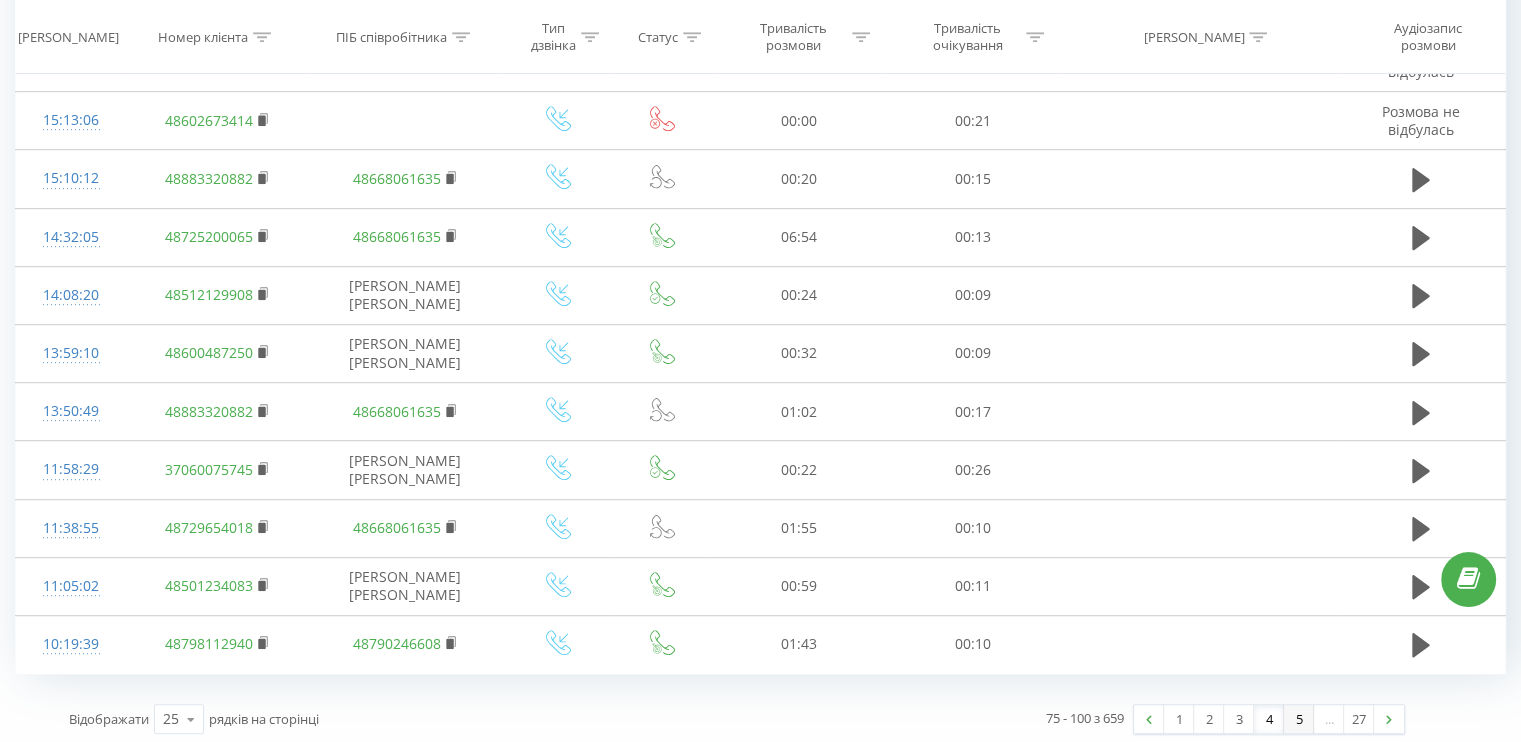 click on "5" at bounding box center (1299, 719) 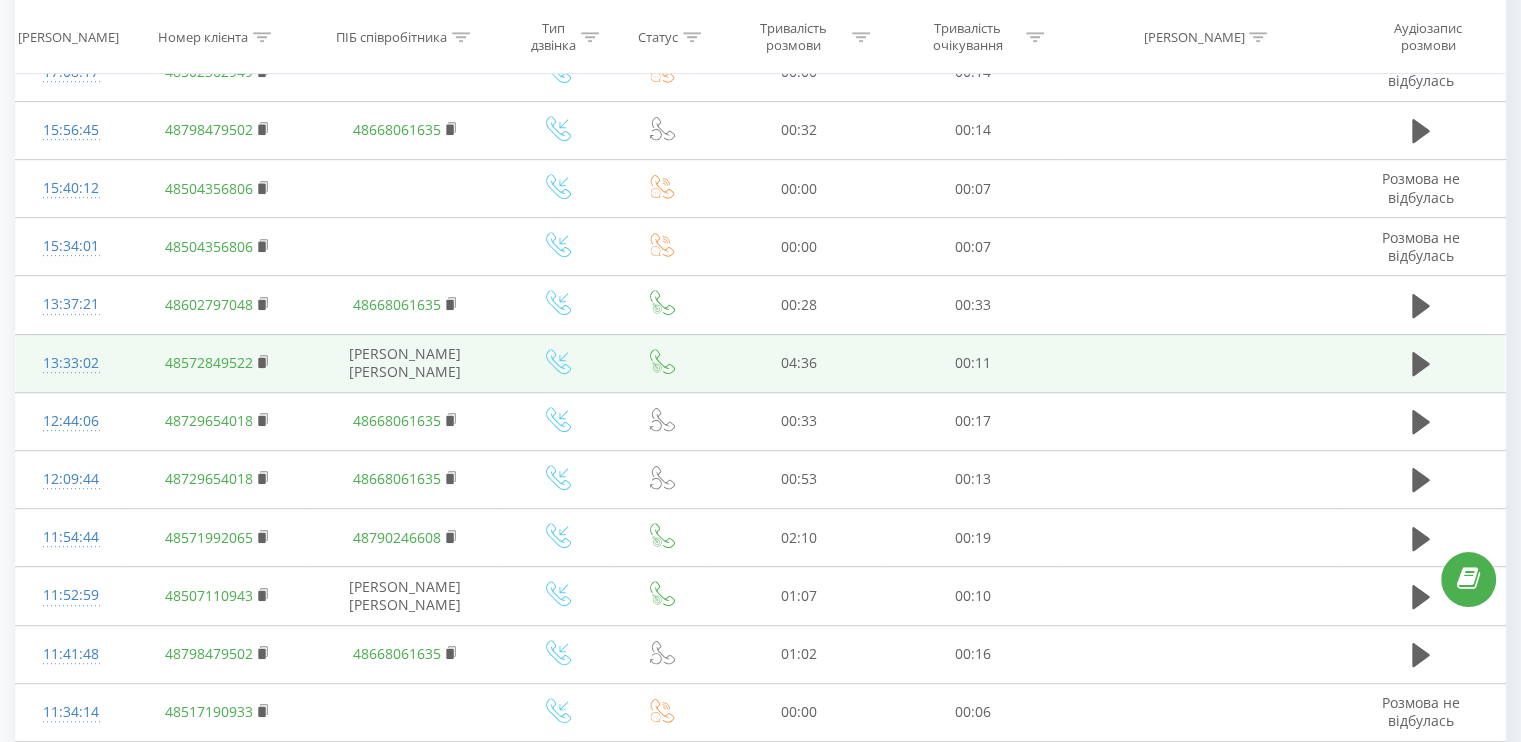 scroll, scrollTop: 1120, scrollLeft: 0, axis: vertical 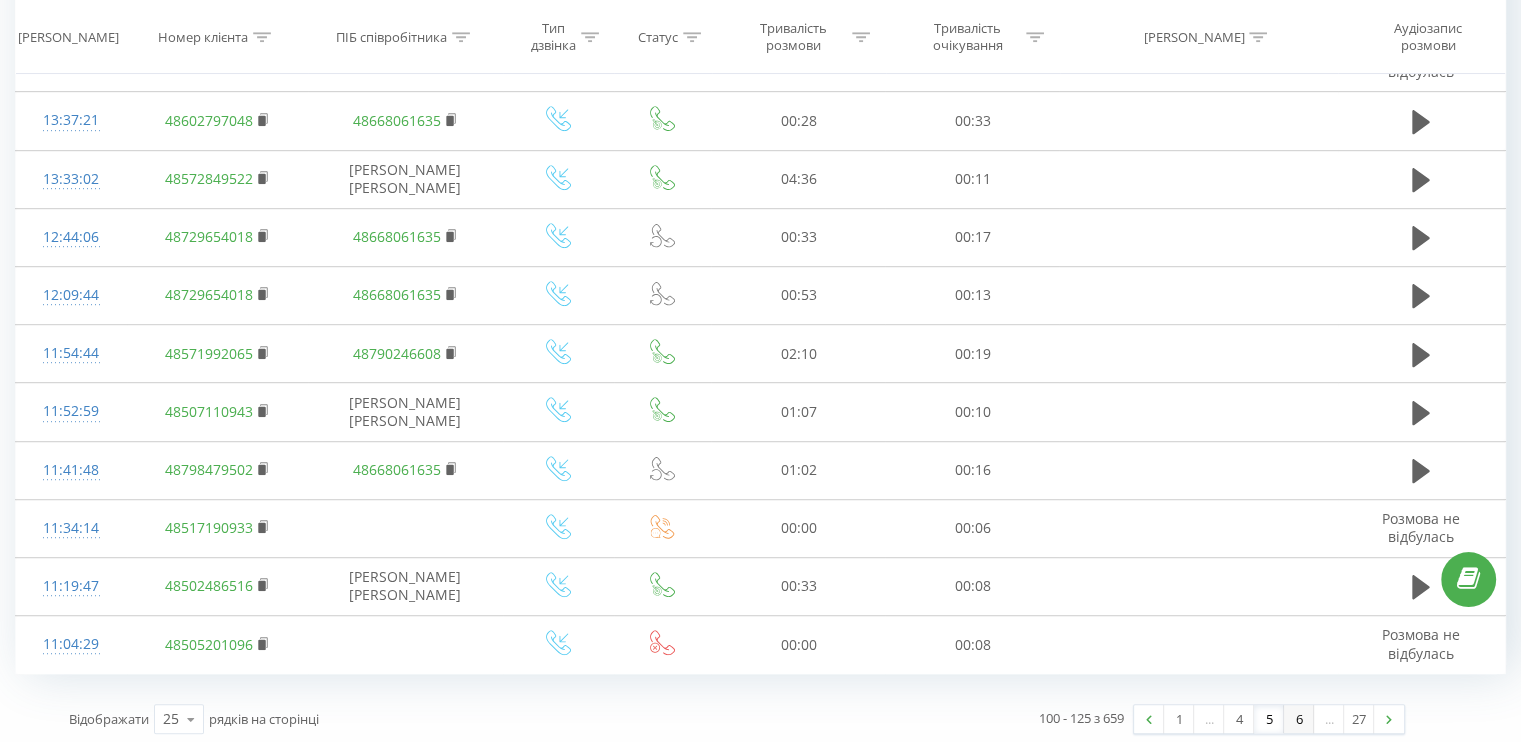 click on "6" at bounding box center (1299, 719) 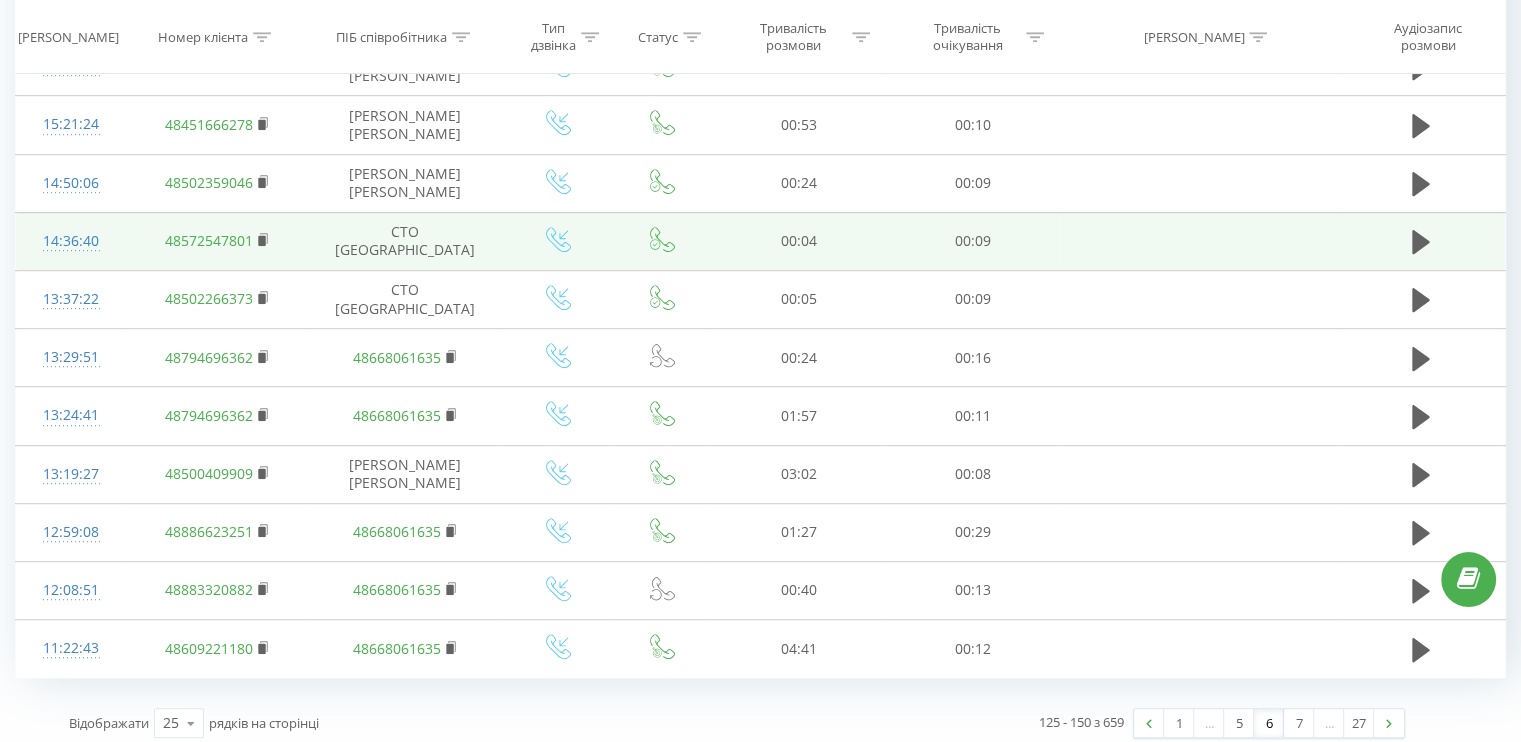 scroll, scrollTop: 1120, scrollLeft: 0, axis: vertical 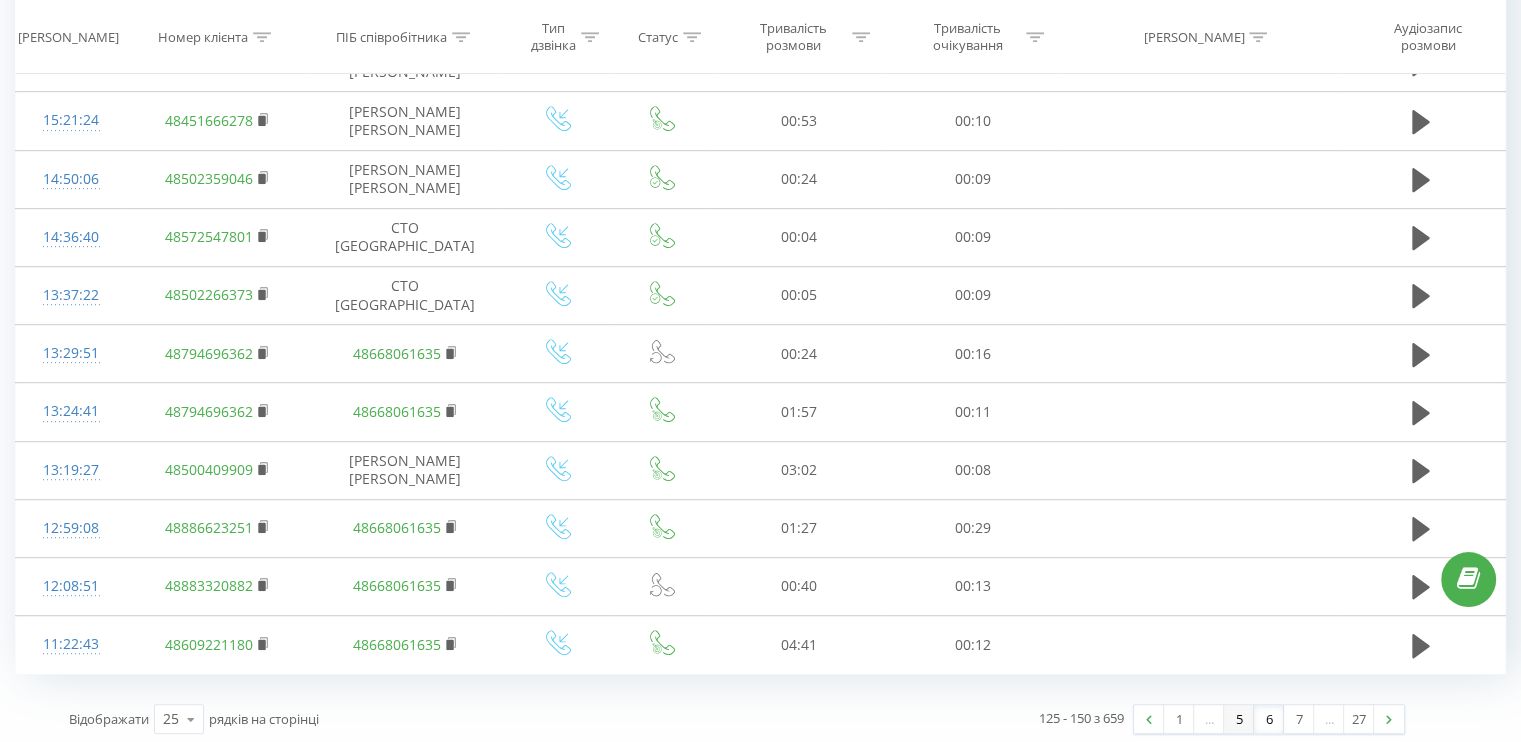 click on "5" at bounding box center (1239, 719) 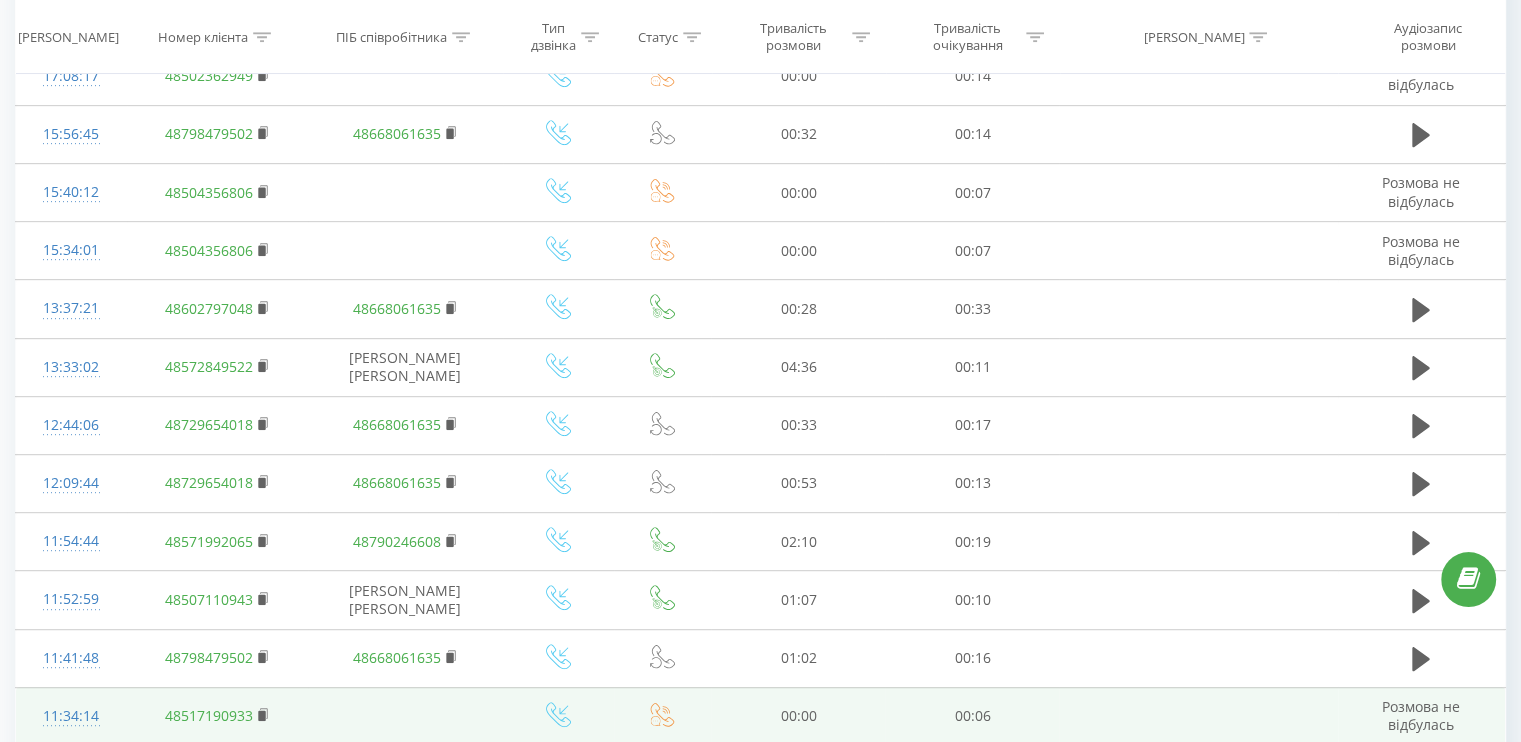scroll, scrollTop: 1120, scrollLeft: 0, axis: vertical 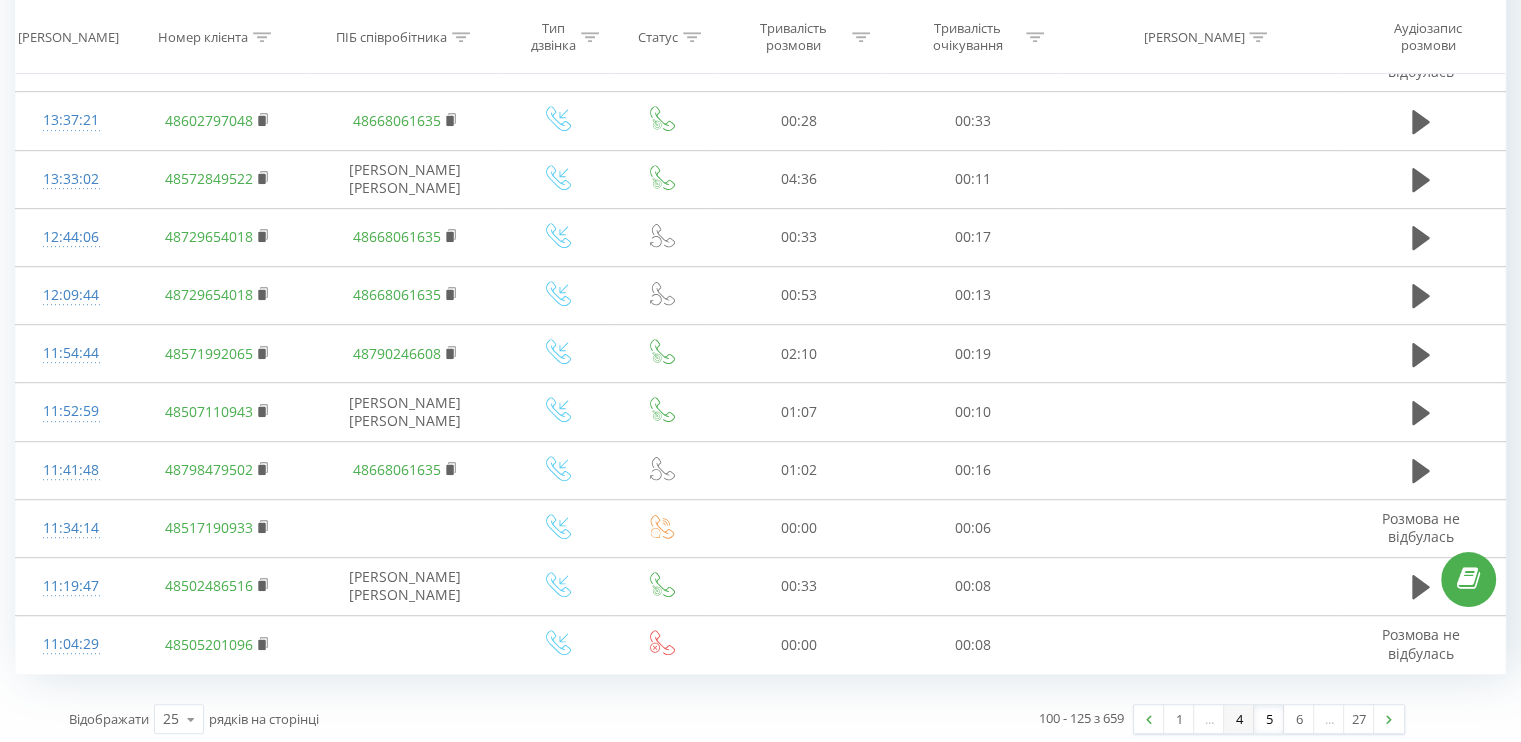 click on "4" at bounding box center (1239, 719) 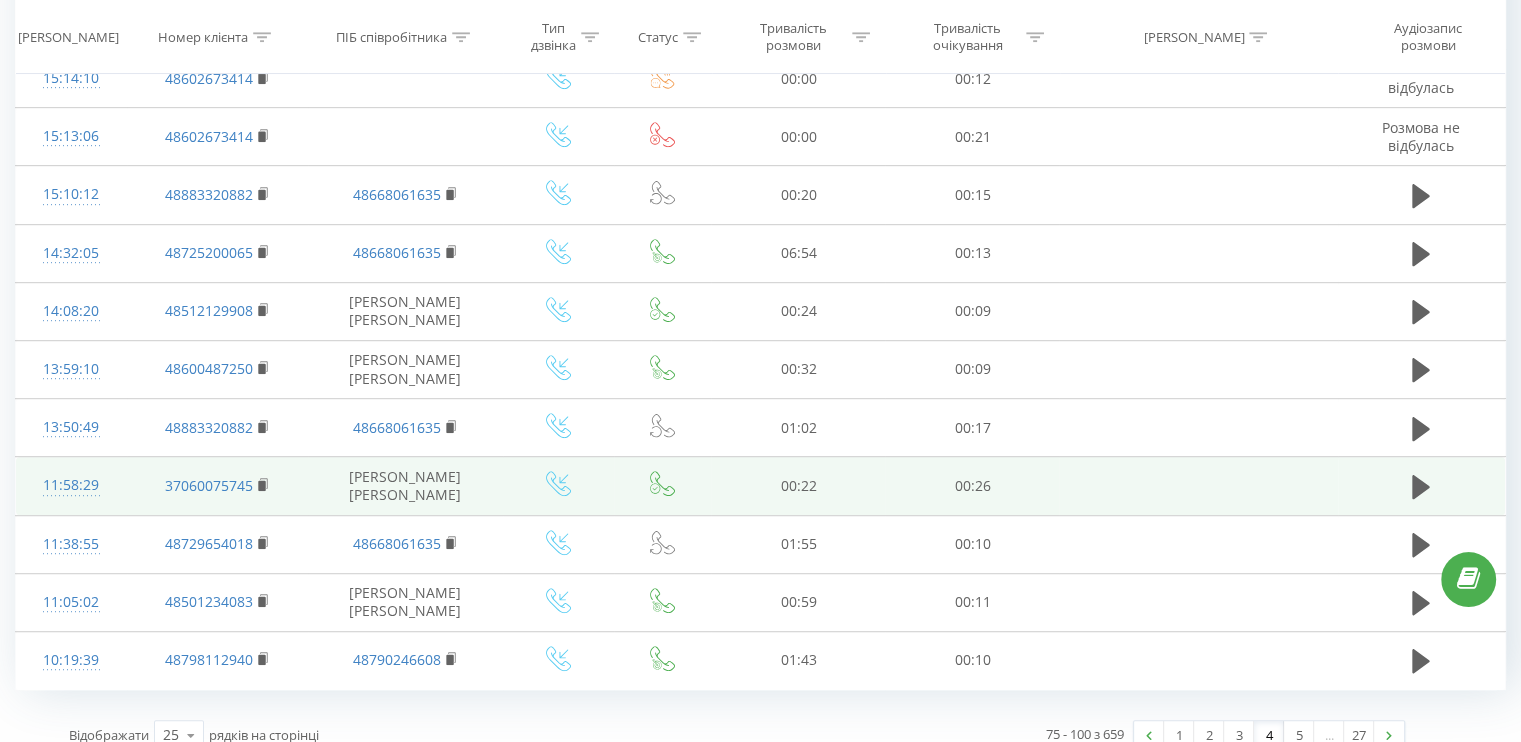 scroll, scrollTop: 1080, scrollLeft: 0, axis: vertical 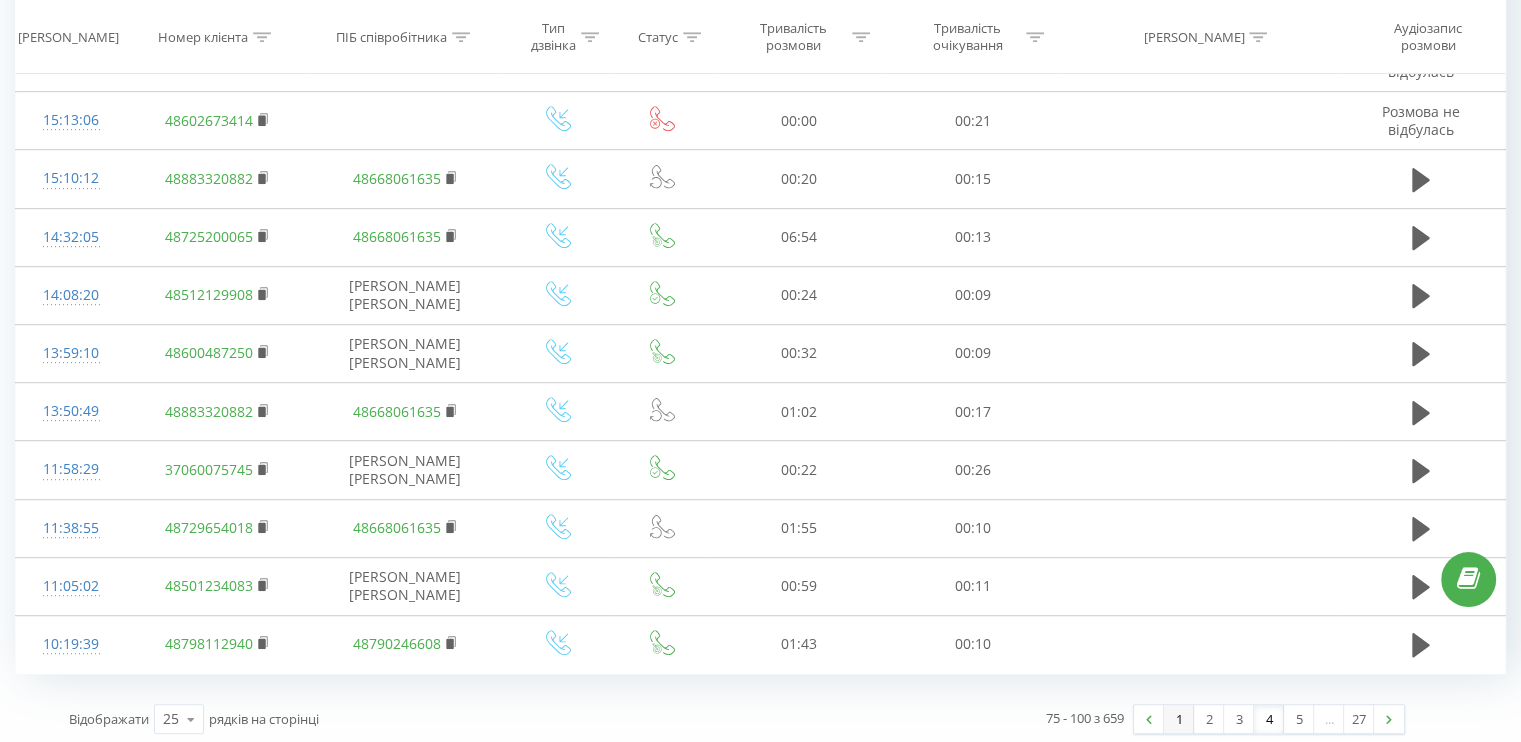 click on "1" at bounding box center (1179, 719) 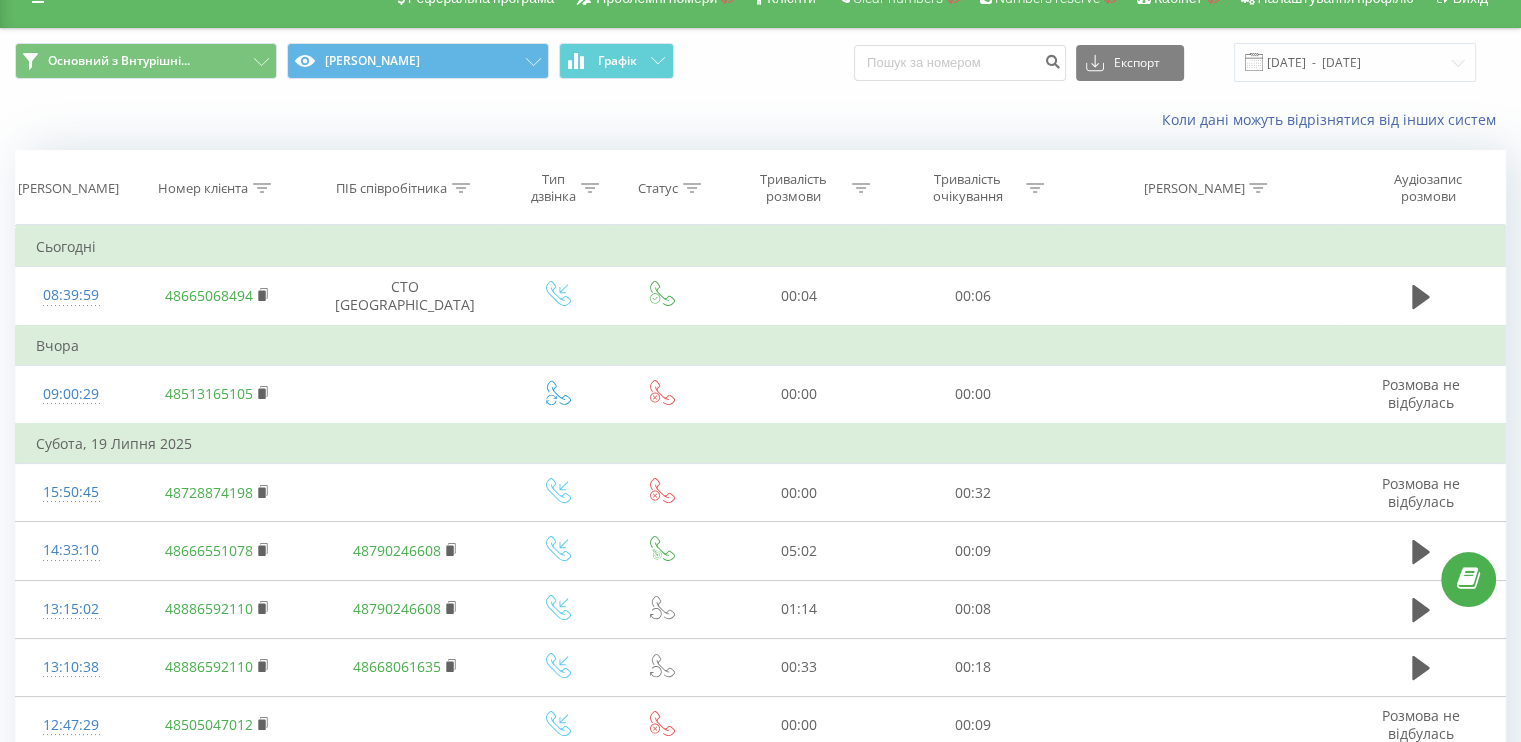 scroll, scrollTop: 0, scrollLeft: 0, axis: both 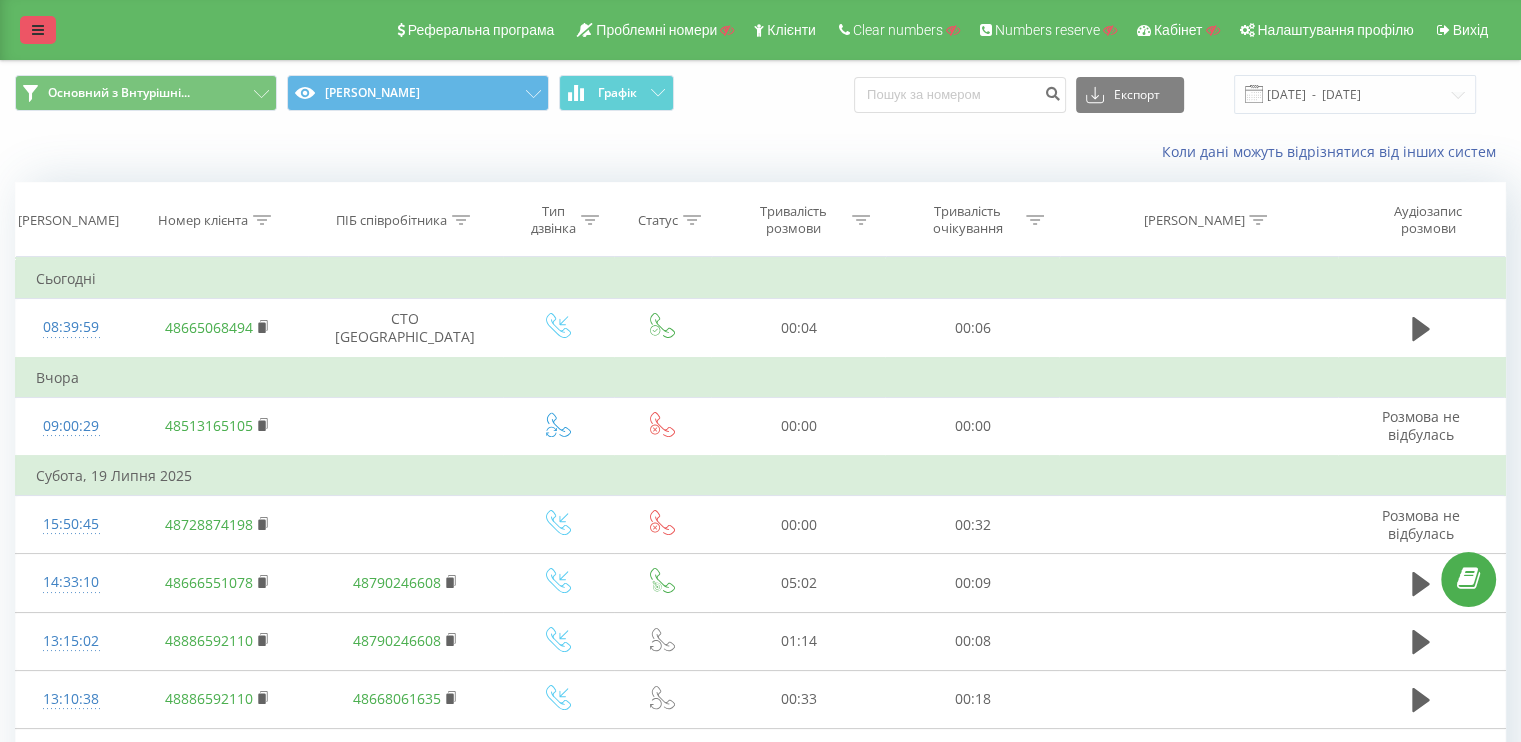 click at bounding box center (38, 30) 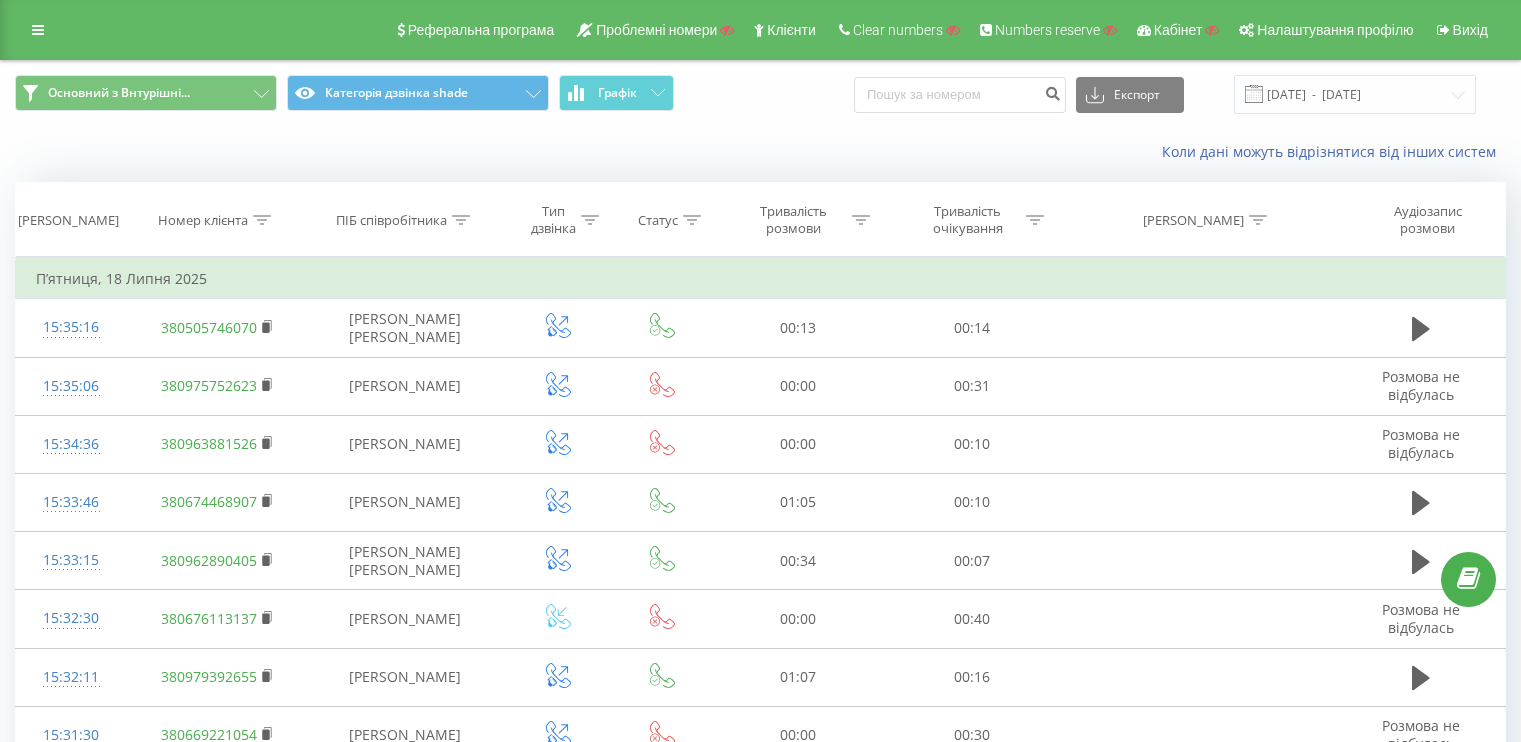 scroll, scrollTop: 0, scrollLeft: 0, axis: both 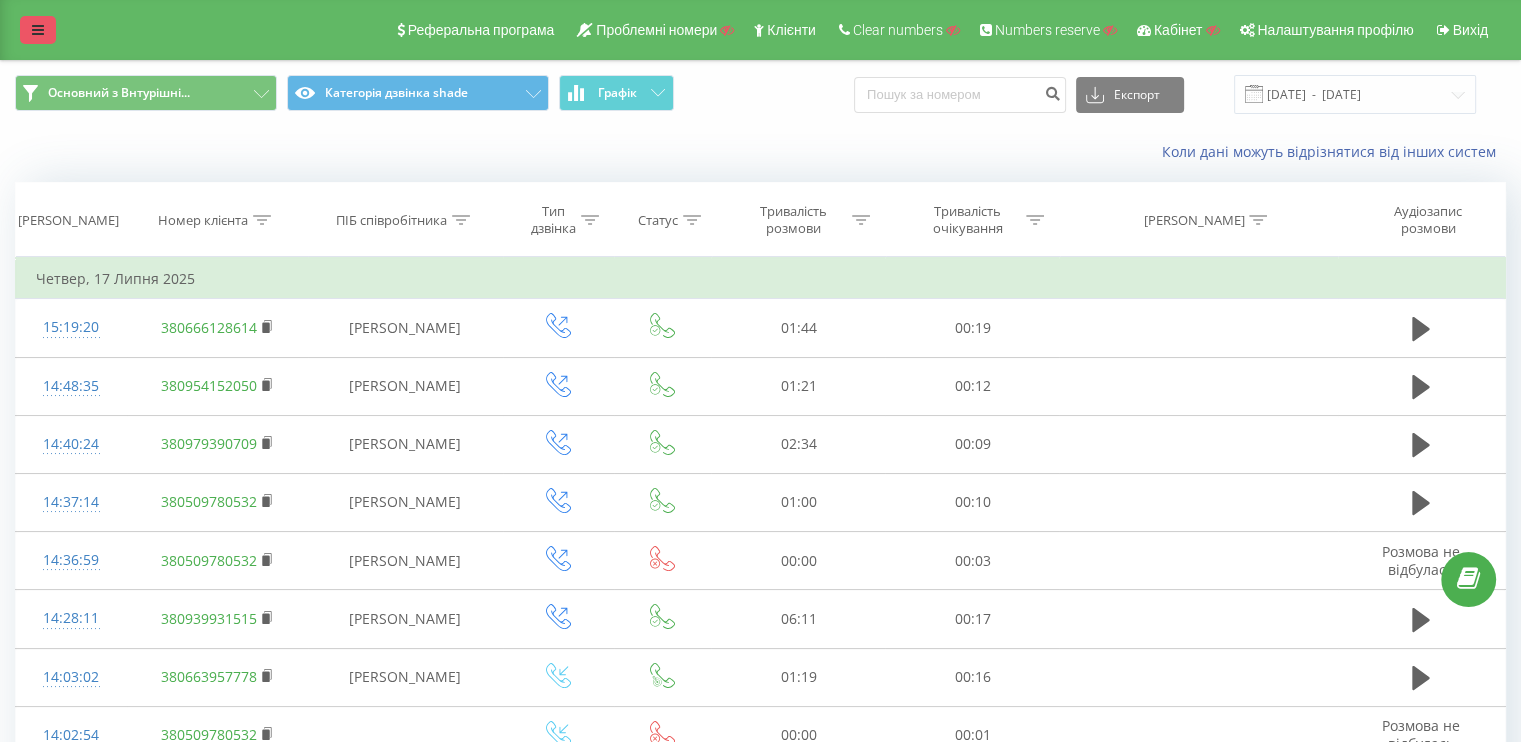click at bounding box center [38, 30] 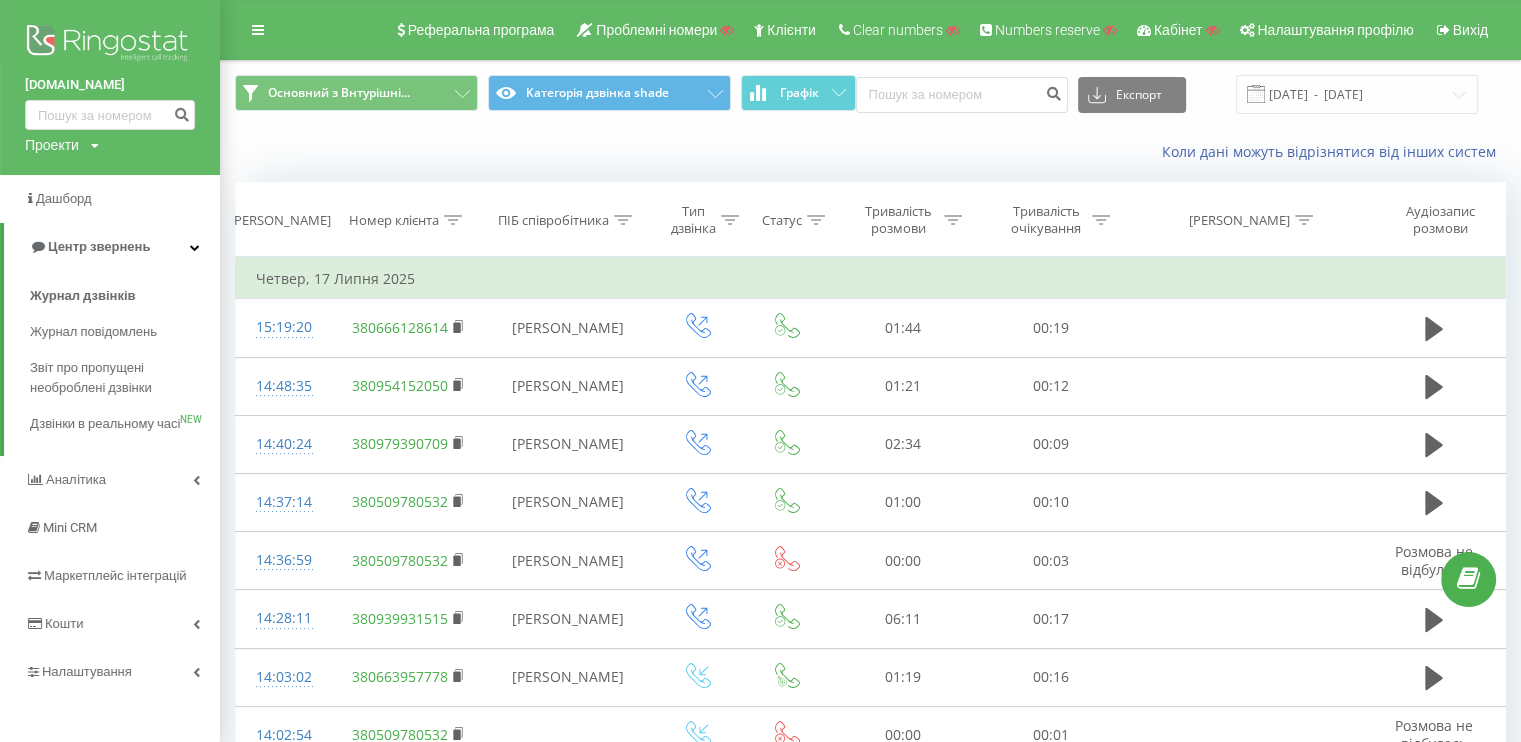 click on "Налаштування" at bounding box center [110, 672] 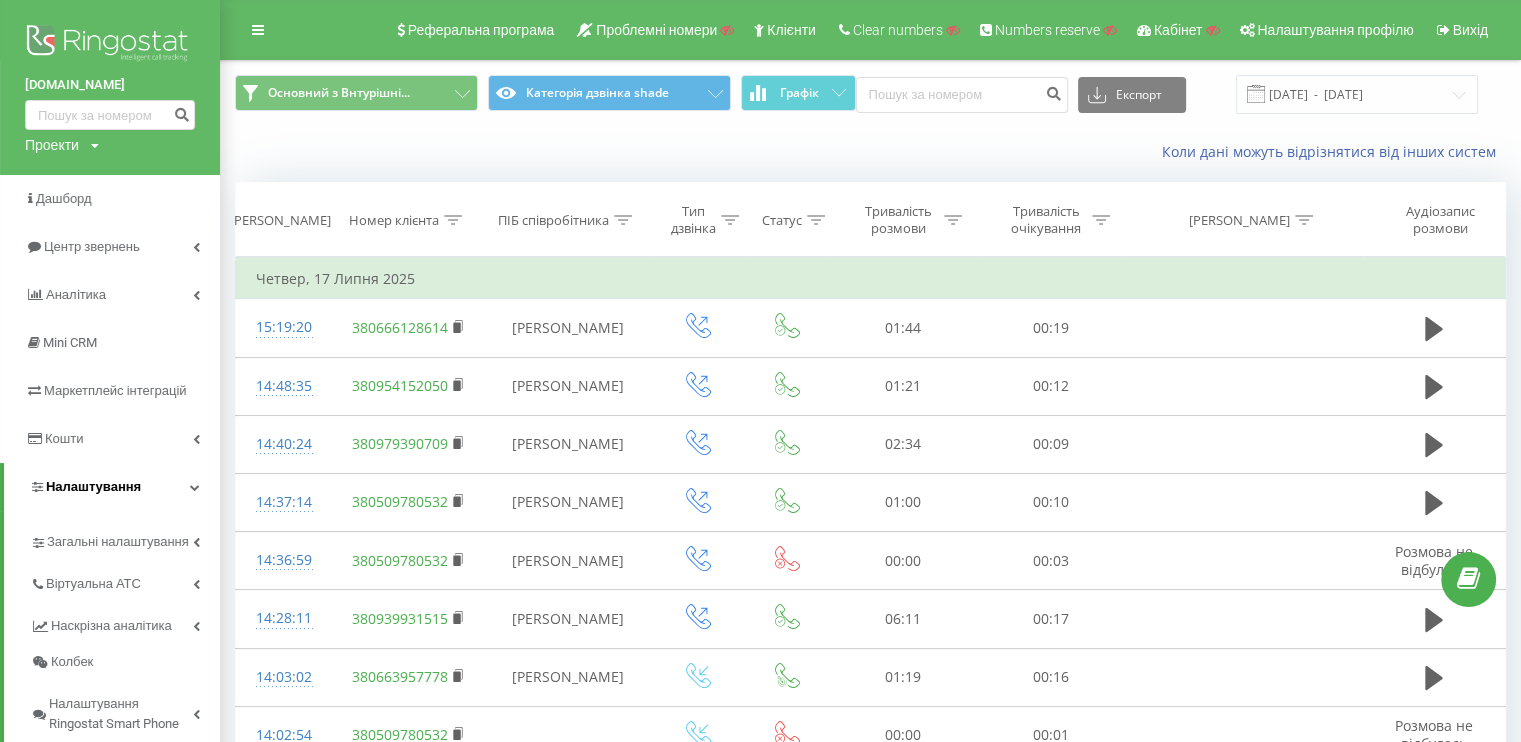 click at bounding box center (195, 487) 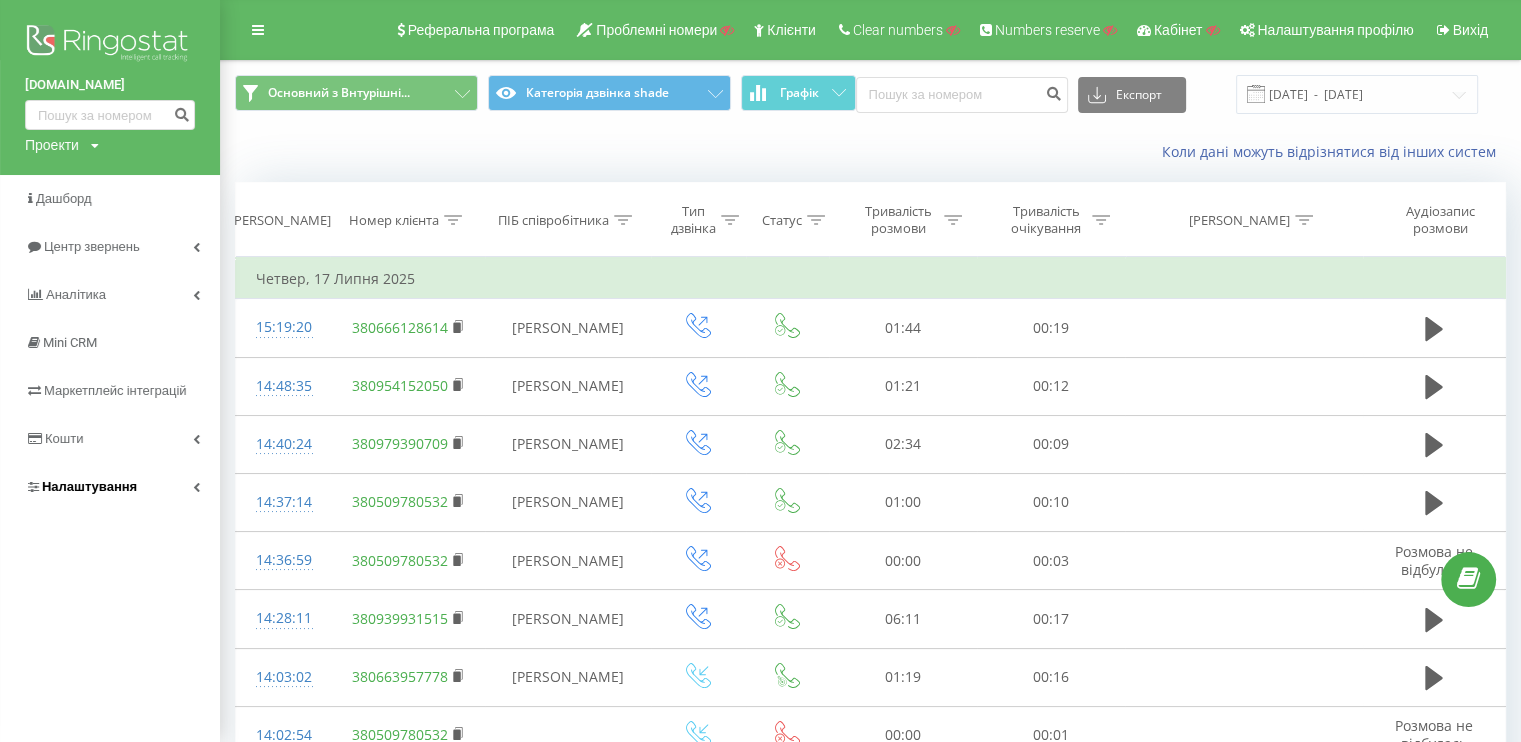 click on "Налаштування" at bounding box center (110, 487) 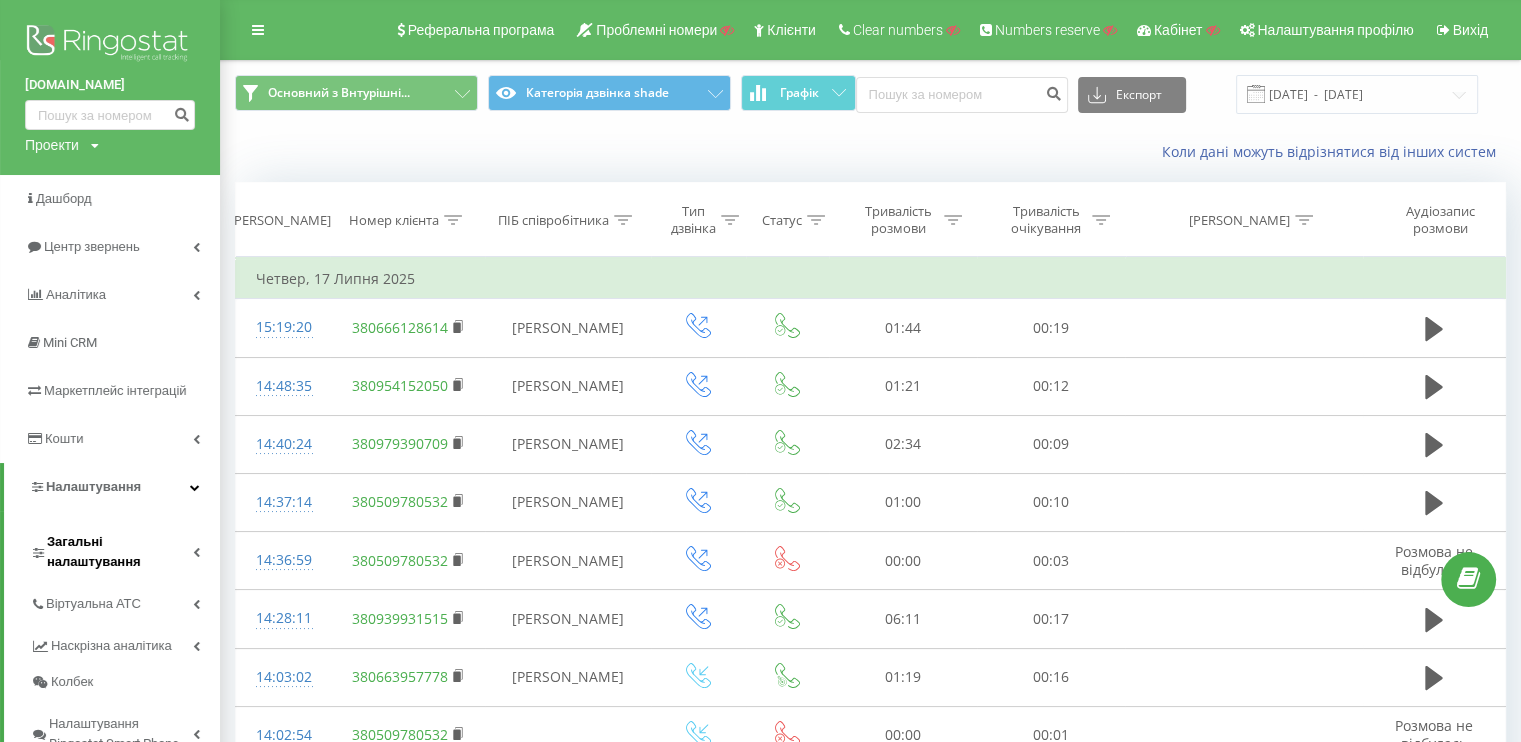 click at bounding box center (196, 552) 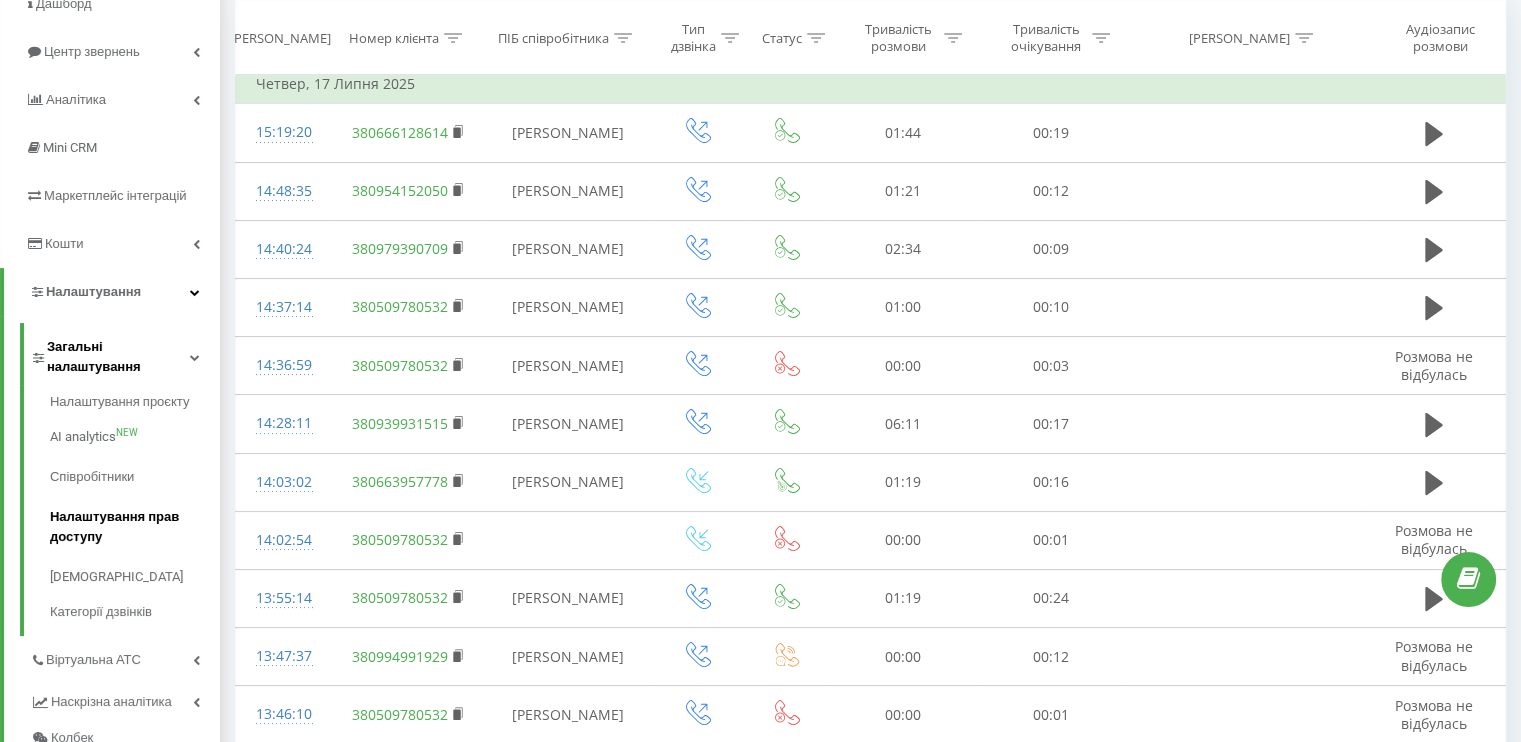 scroll, scrollTop: 200, scrollLeft: 0, axis: vertical 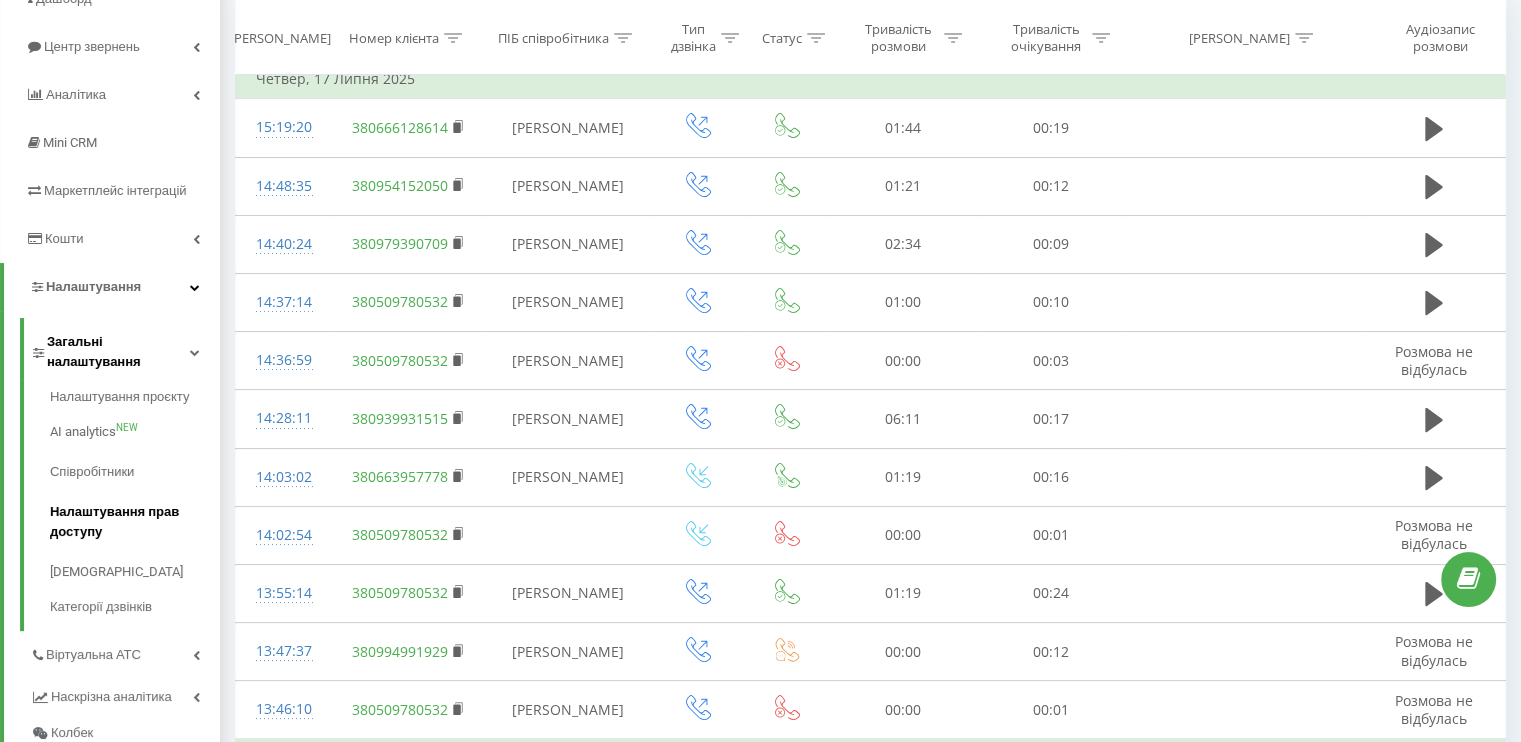 click on "Налаштування прав доступу" at bounding box center [135, 522] 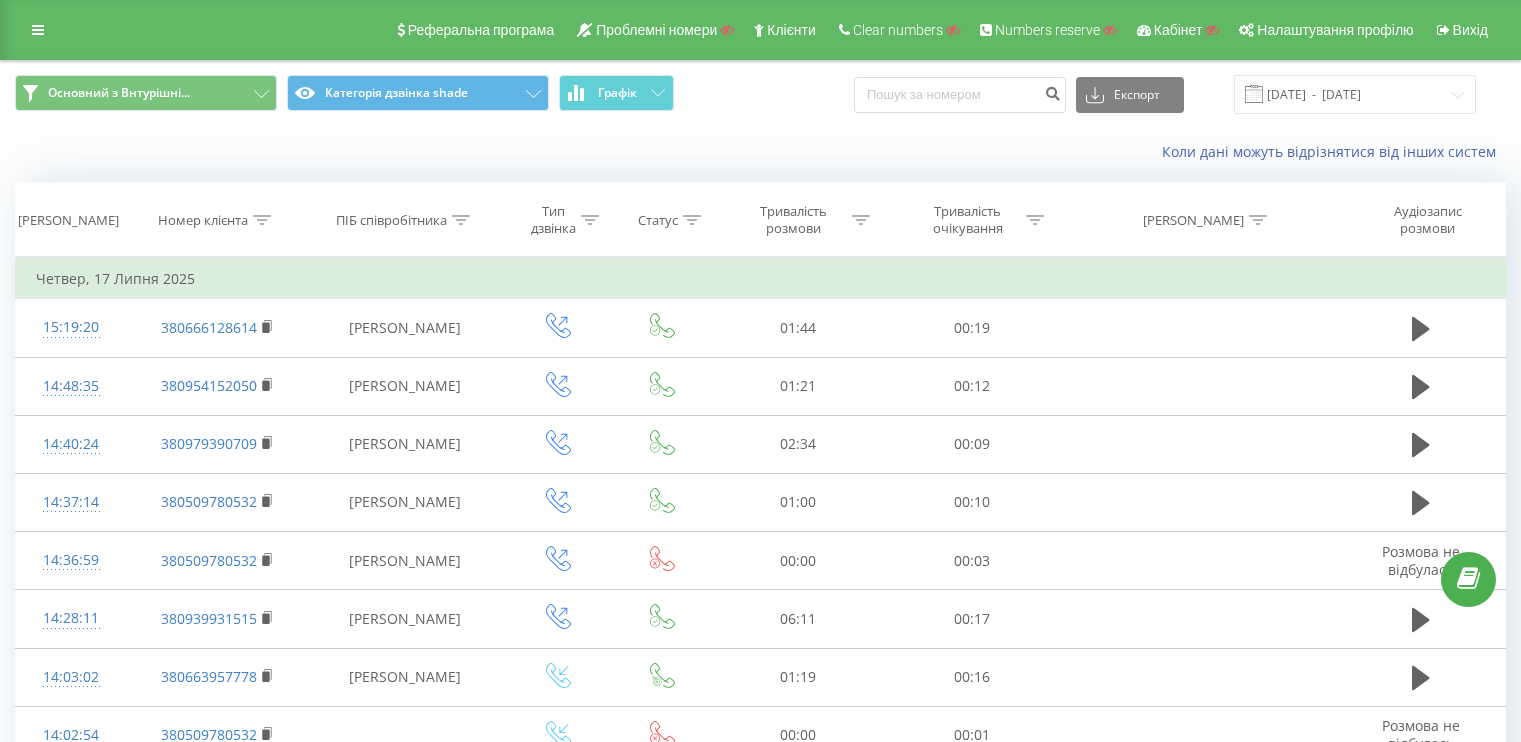 scroll, scrollTop: 0, scrollLeft: 0, axis: both 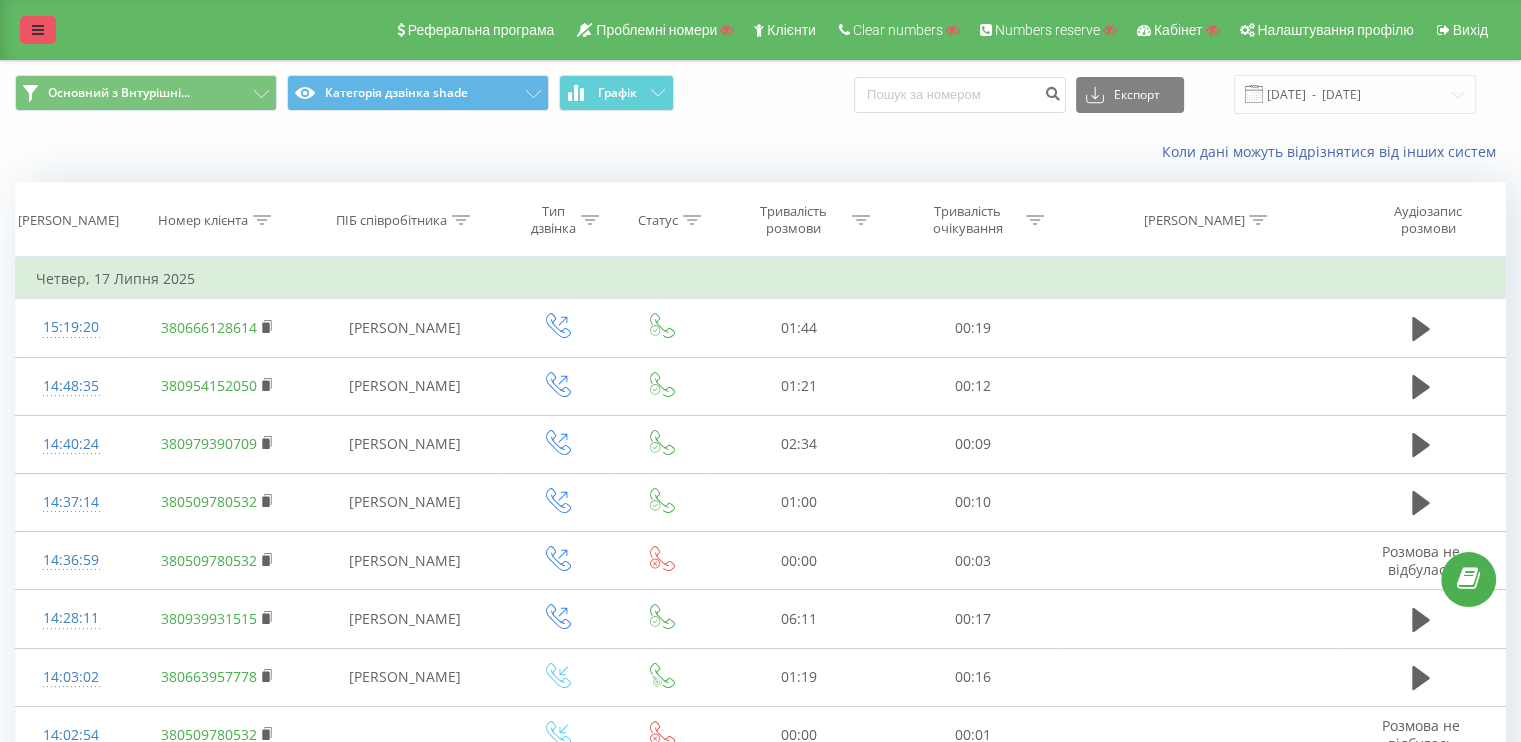 click at bounding box center [38, 30] 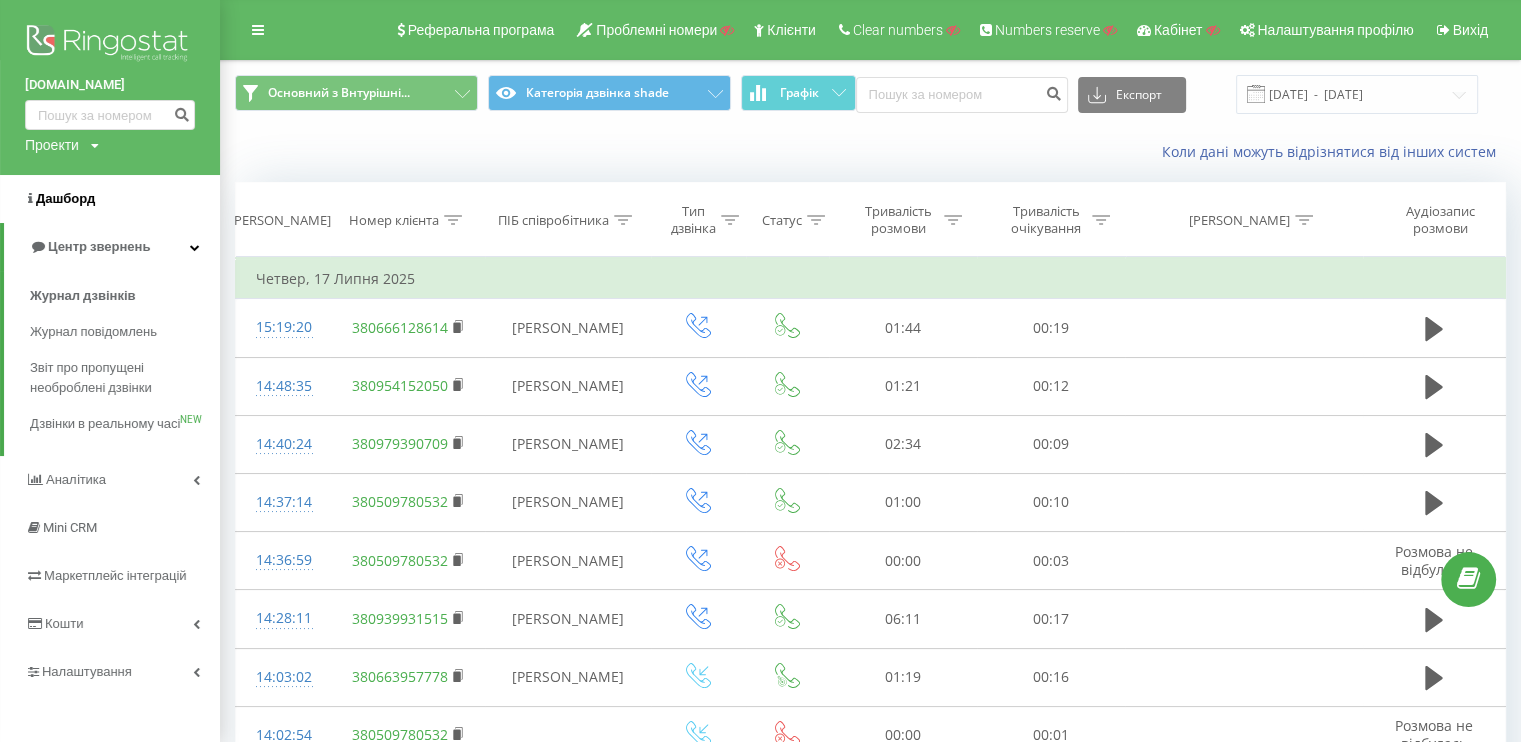 click on "Дашборд" at bounding box center (110, 199) 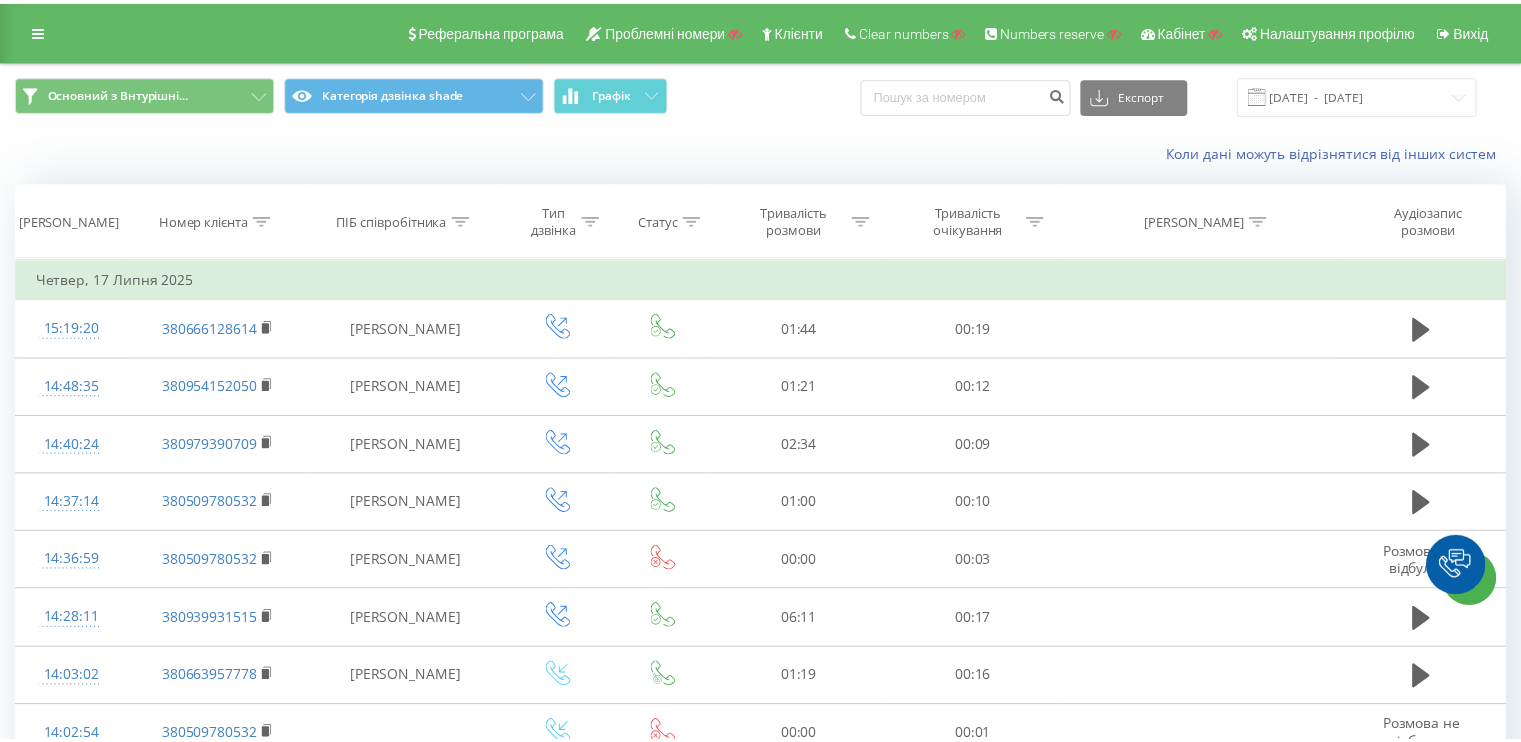scroll, scrollTop: 0, scrollLeft: 0, axis: both 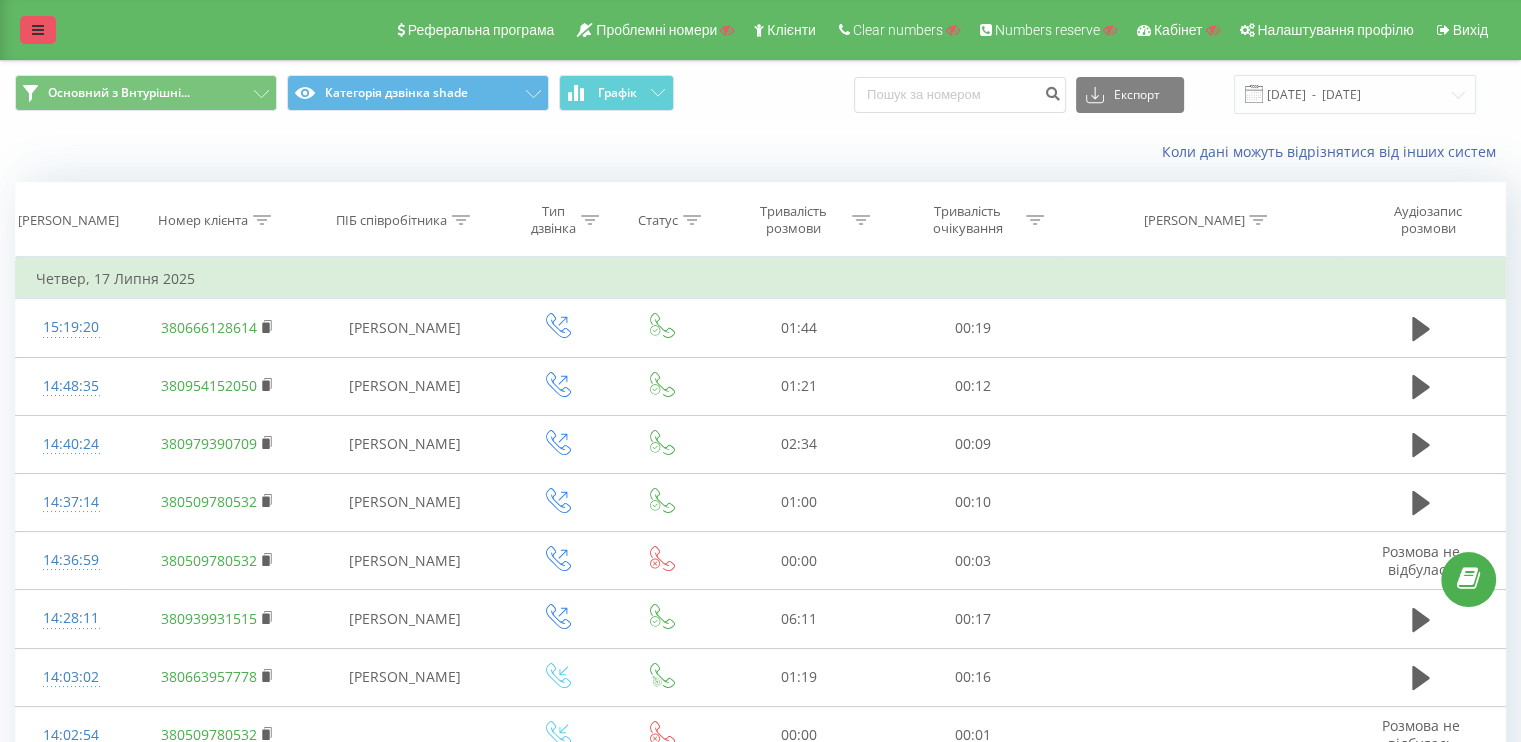 click at bounding box center (38, 30) 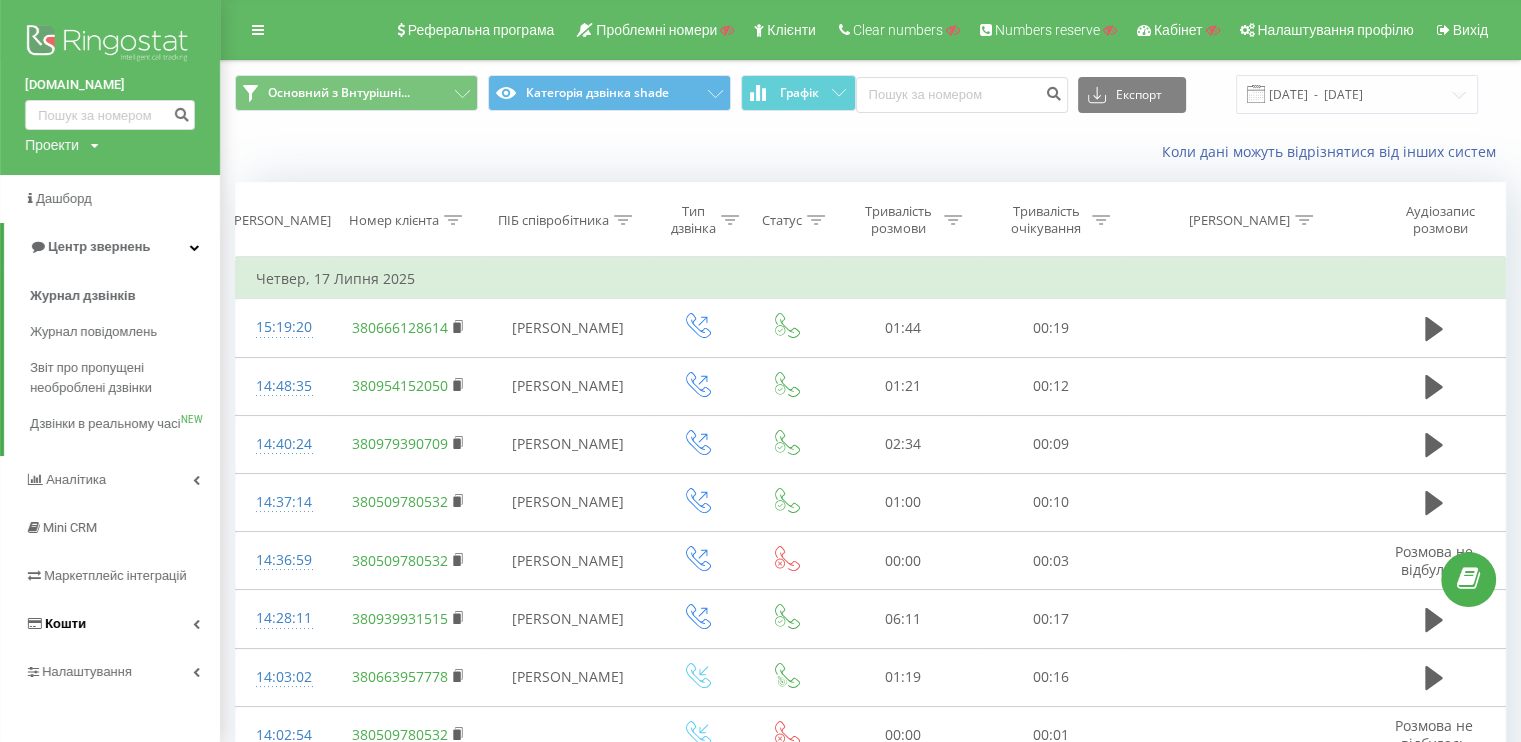 click on "Кошти" at bounding box center [110, 624] 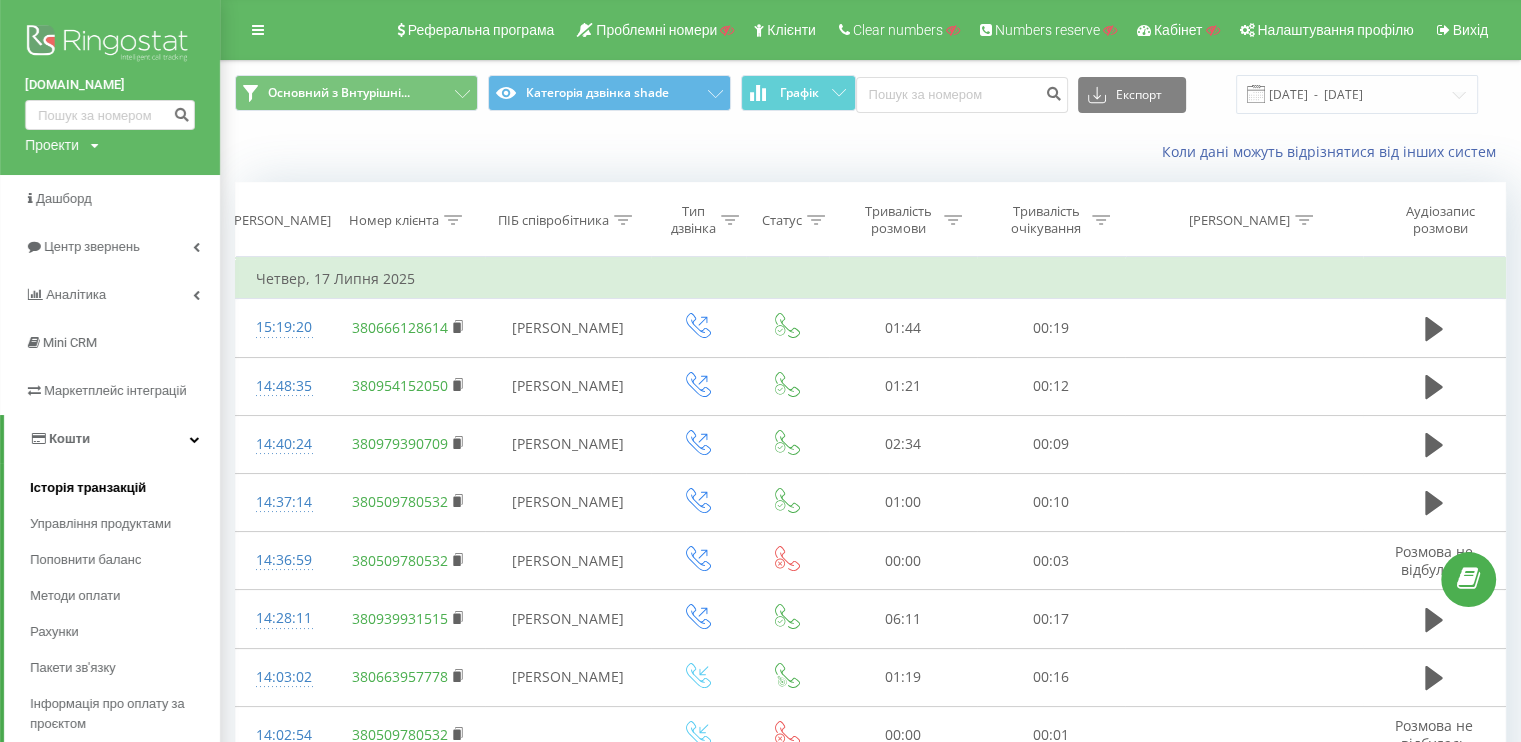 click on "Історія транзакцій" at bounding box center [125, 488] 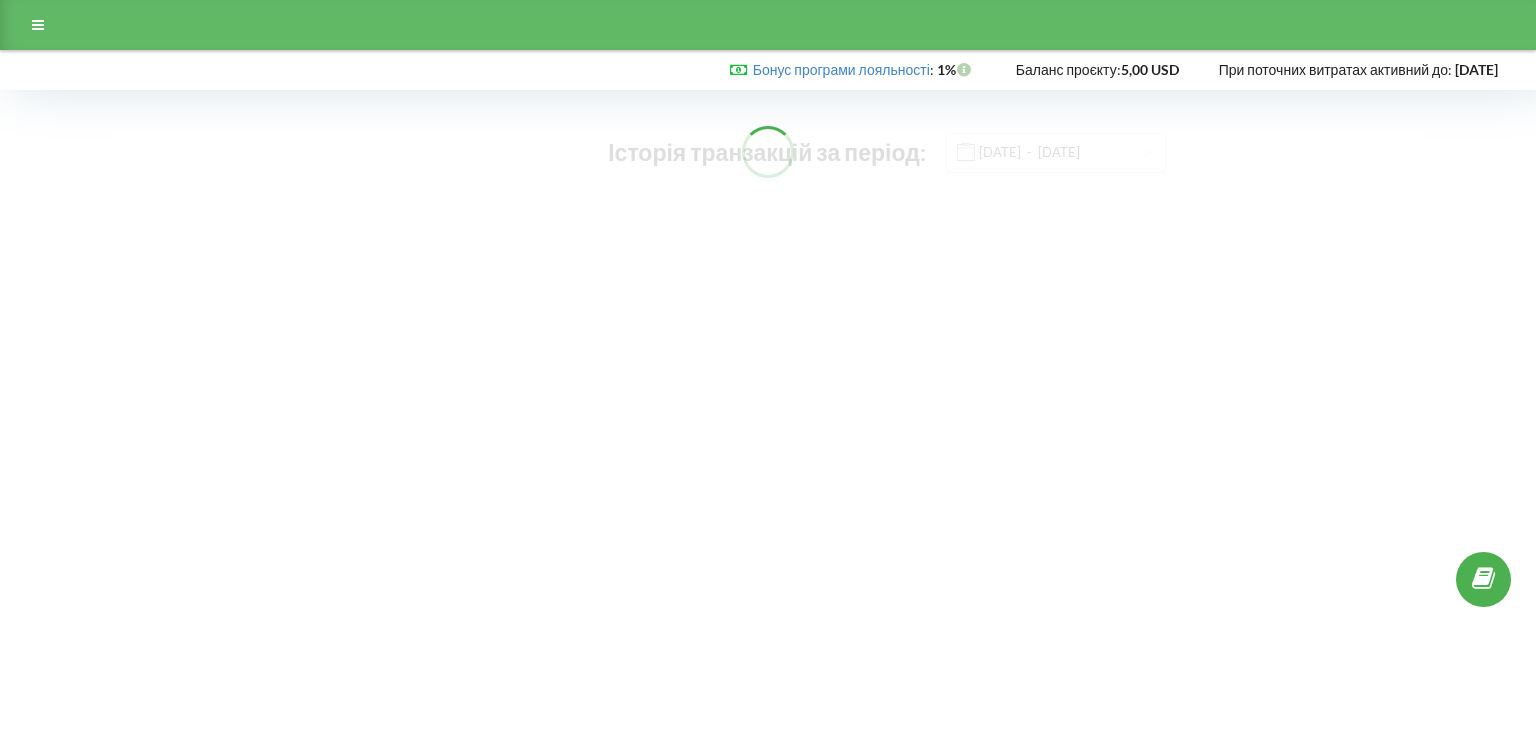 scroll, scrollTop: 0, scrollLeft: 0, axis: both 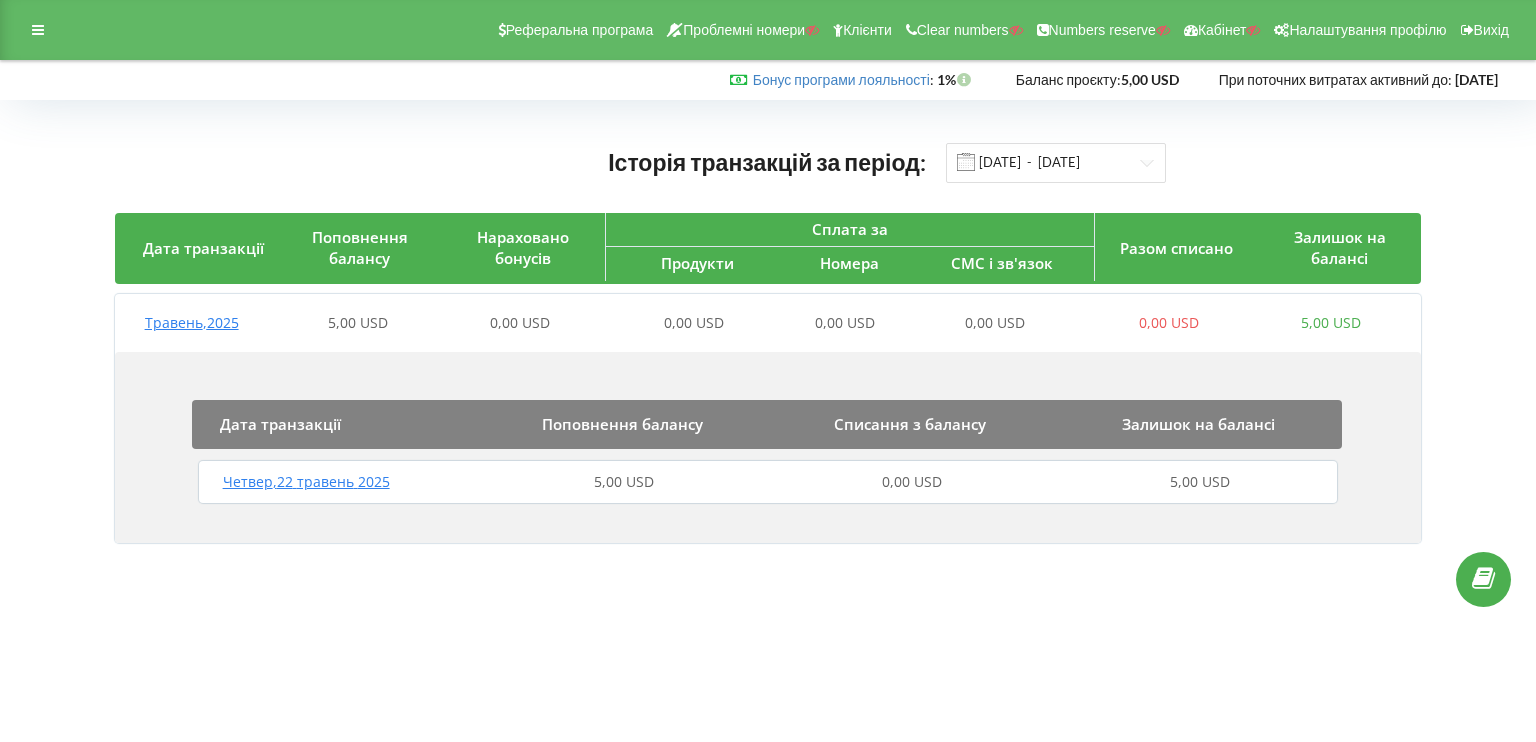 click on "[DATE]" at bounding box center [306, 481] 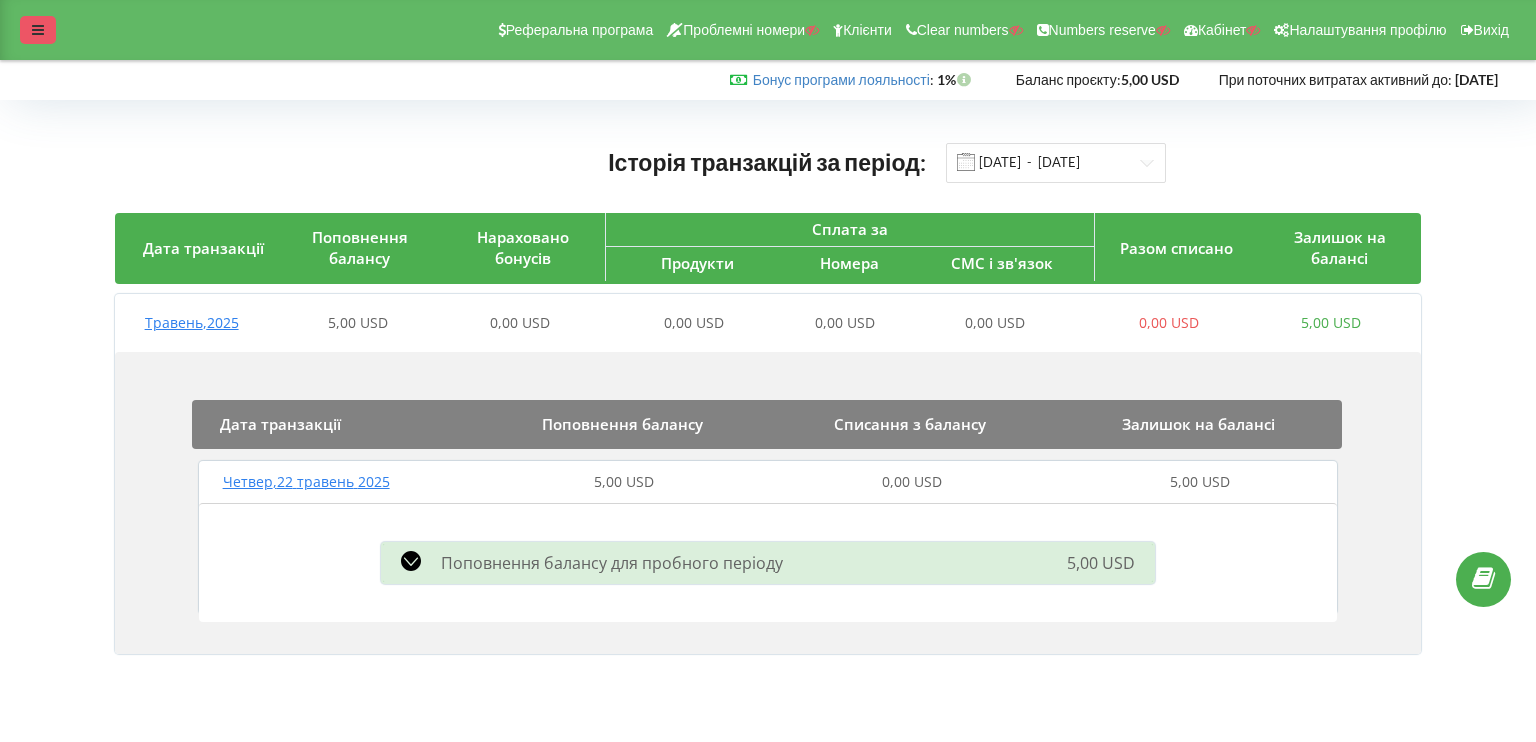 click at bounding box center (38, 30) 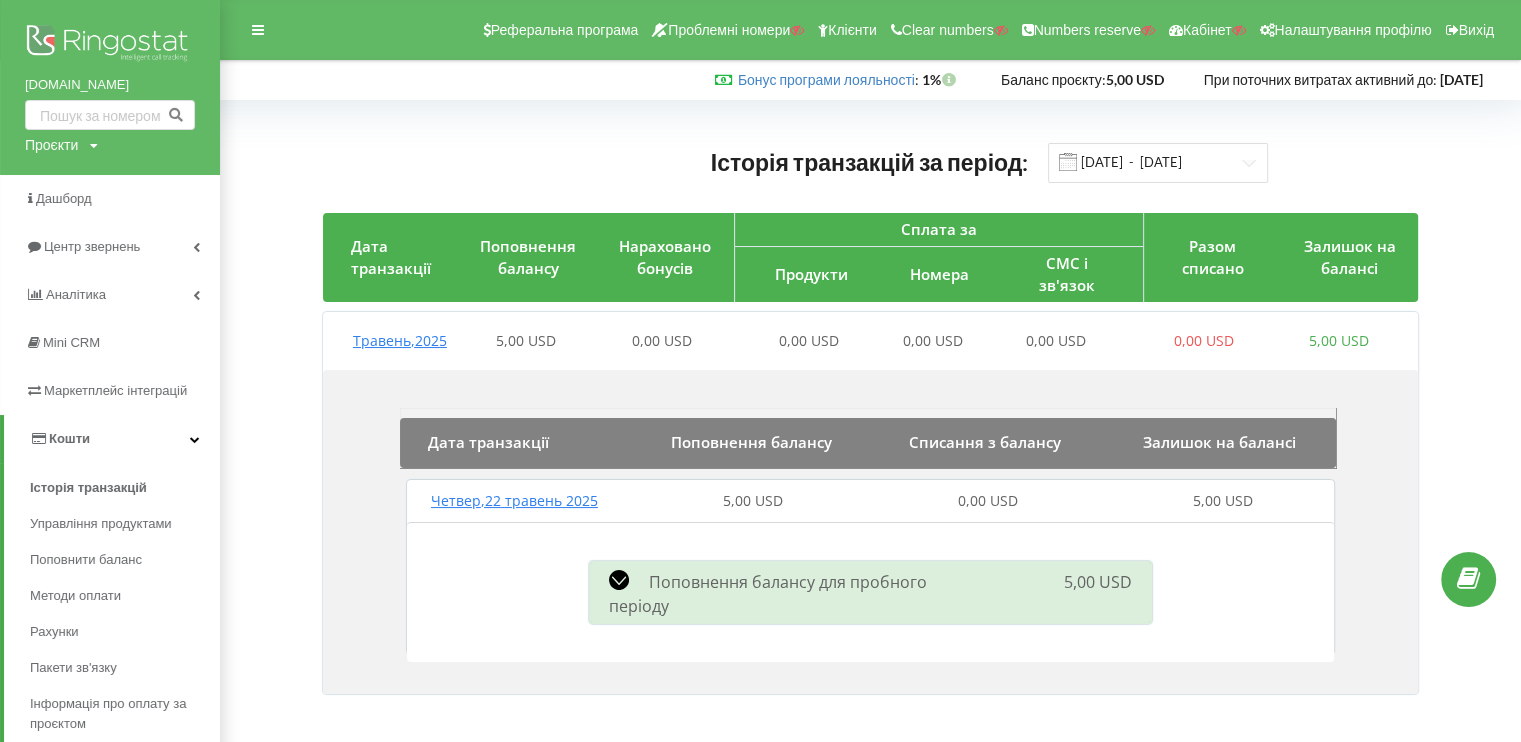 click at bounding box center (195, 439) 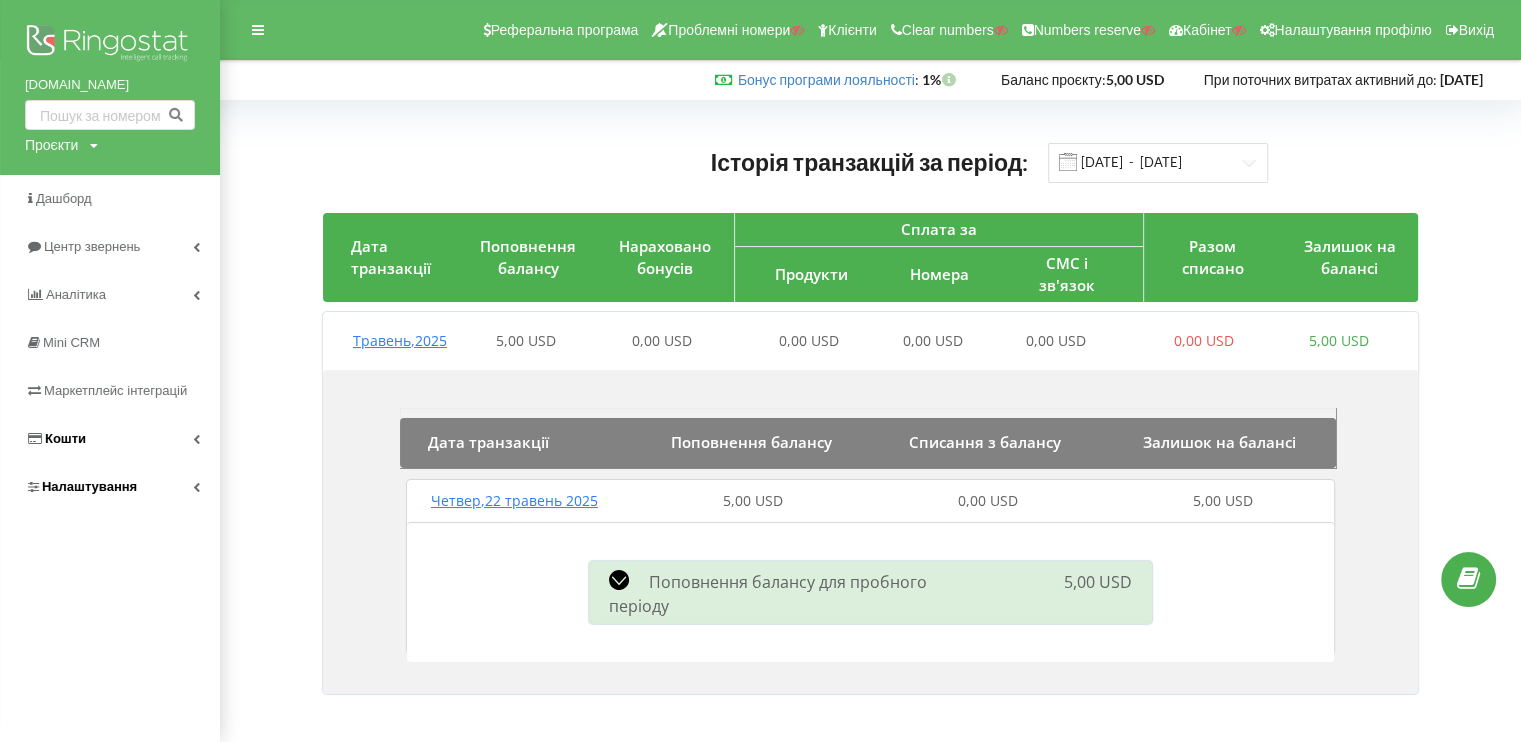 click at bounding box center (196, 487) 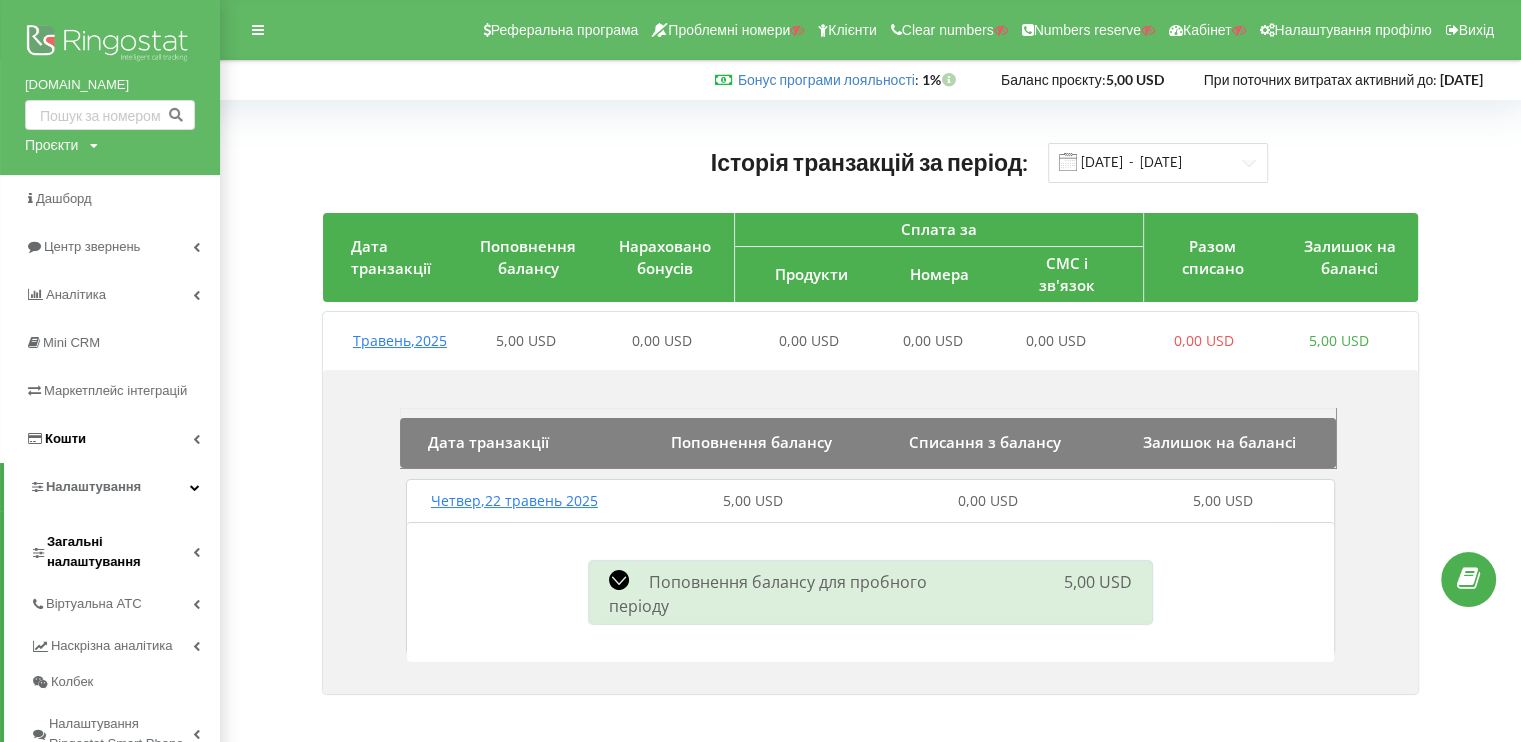 click on "Загальні налаштування" at bounding box center (120, 552) 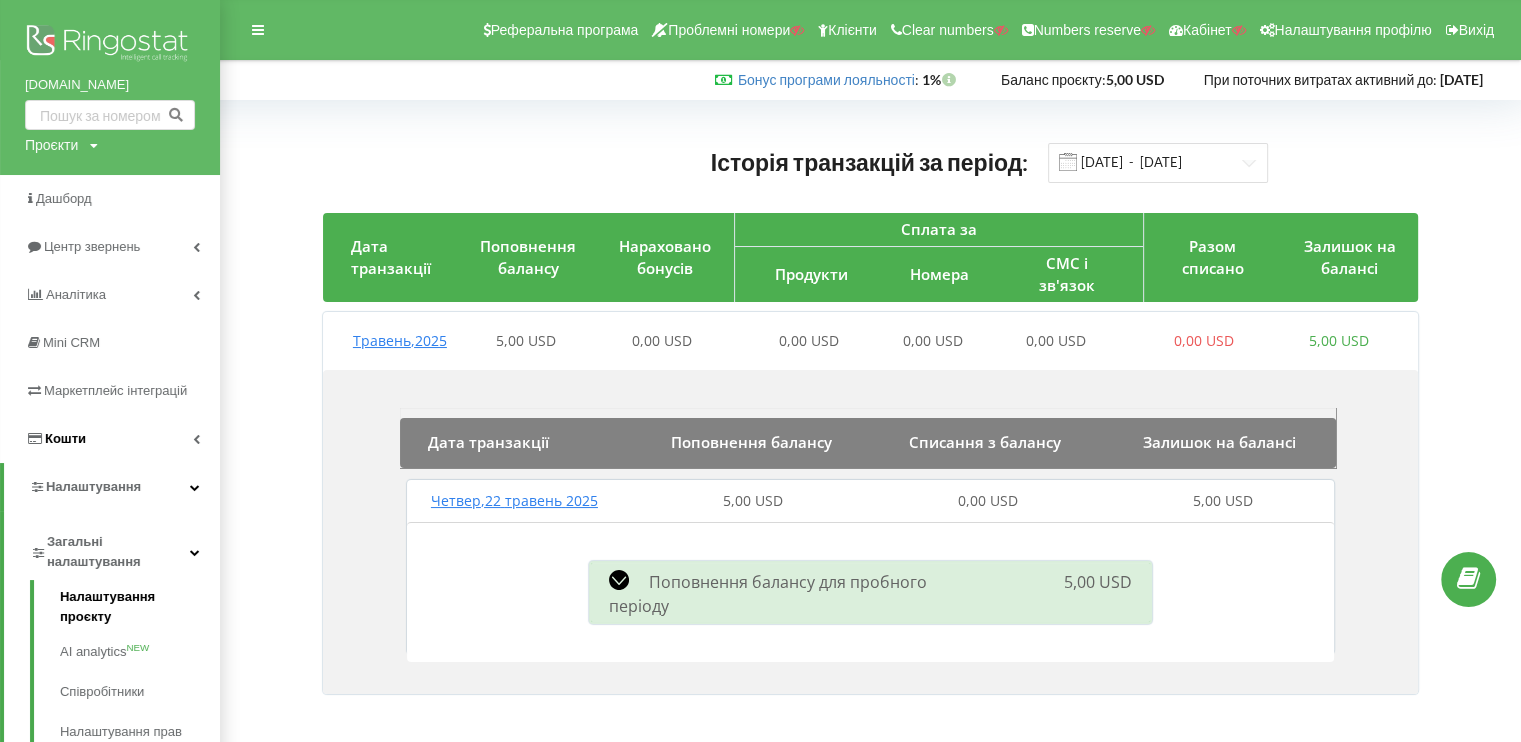 click on "Налаштування проєкту" at bounding box center [140, 609] 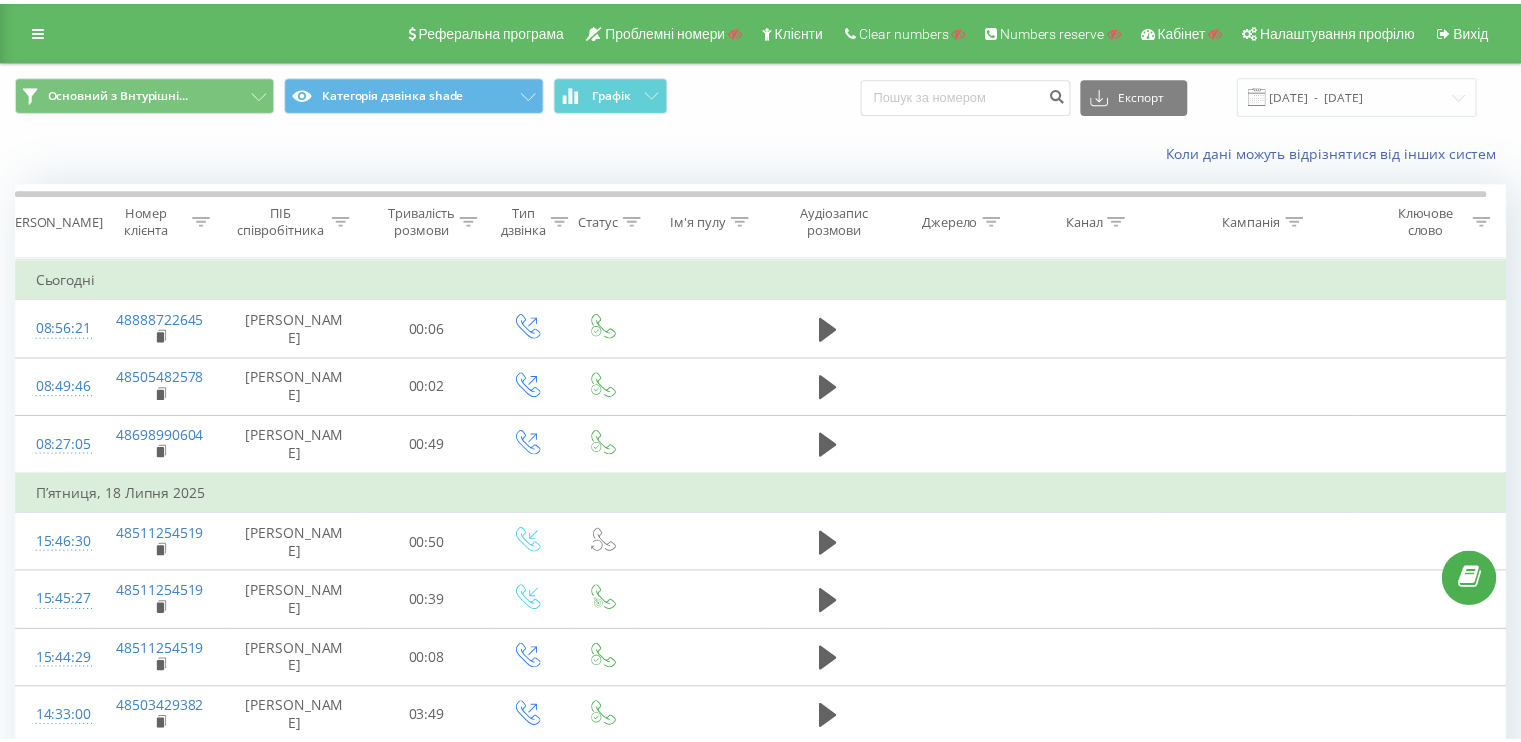 scroll, scrollTop: 0, scrollLeft: 0, axis: both 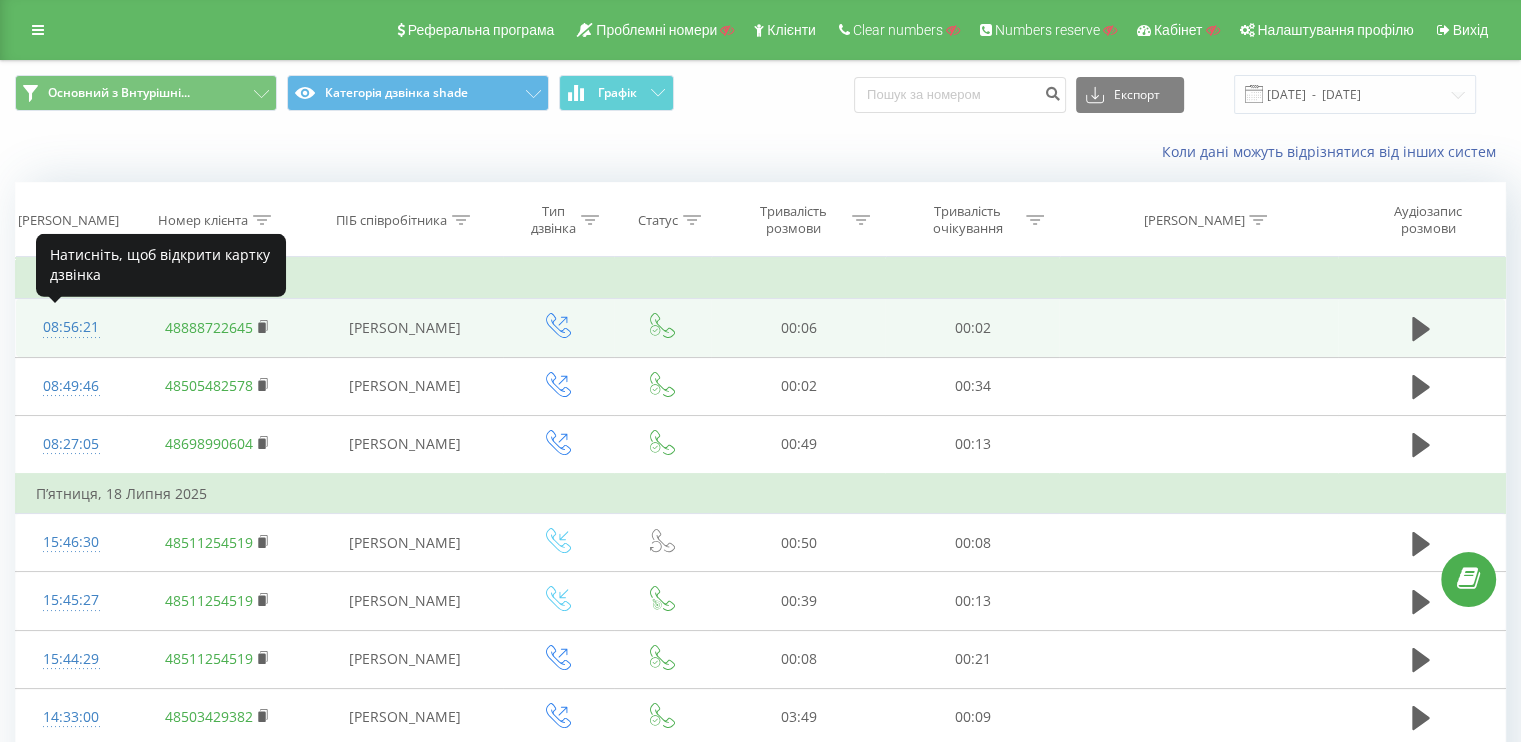 click on "08:56:21" at bounding box center (71, 327) 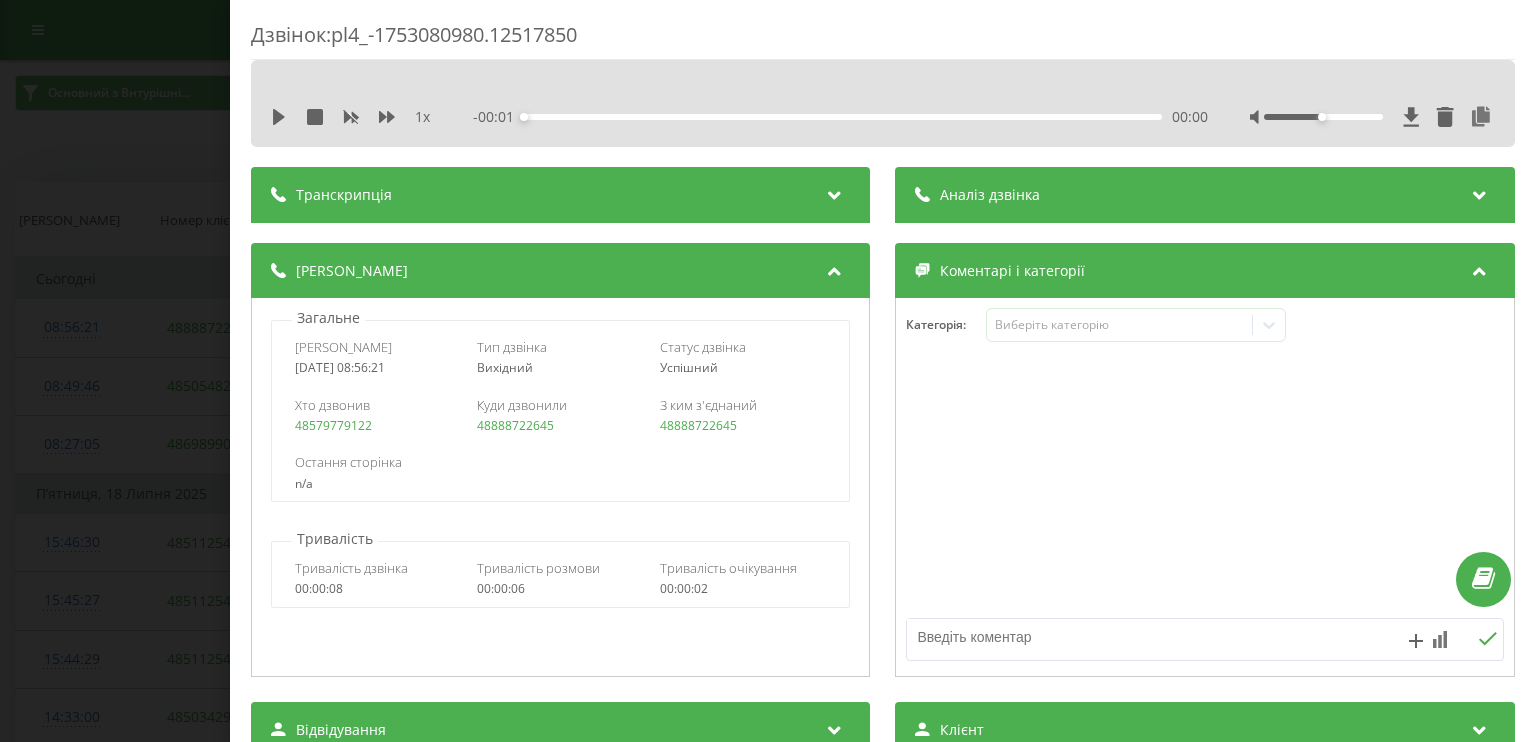 click on "Дзвінок :  pl4_-1753080980.12517850   1 x  - 00:01 00:00   00:00   Транскрипція Для AI-аналізу майбутніх дзвінків  налаштуйте та активуйте профіль на сторінці . Якщо профіль вже є і дзвінок відповідає його умовам, оновіть сторінку через 10 хвилин - AI аналізує поточний дзвінок. Аналіз дзвінка Для AI-аналізу майбутніх дзвінків  налаштуйте та активуйте профіль на сторінці . Якщо профіль вже є і дзвінок відповідає його умовам, оновіть сторінку через 10 хвилин - AI аналізує поточний дзвінок. Деталі дзвінка Загальне Дата дзвінка 2025-07-21 08:56:21 Тип дзвінка Вихідний Статус дзвінка Успішний 48579779122" at bounding box center (768, 371) 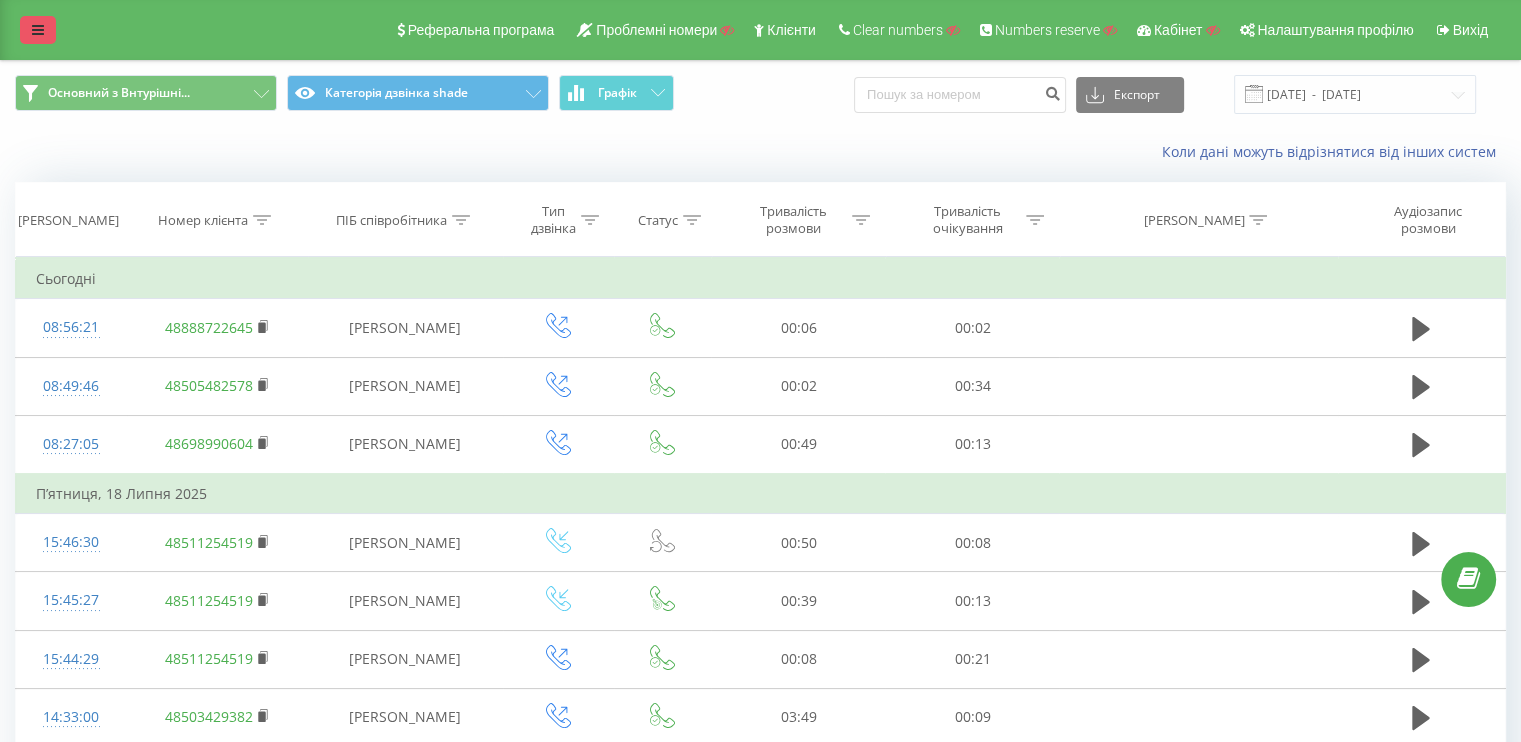 click at bounding box center [38, 30] 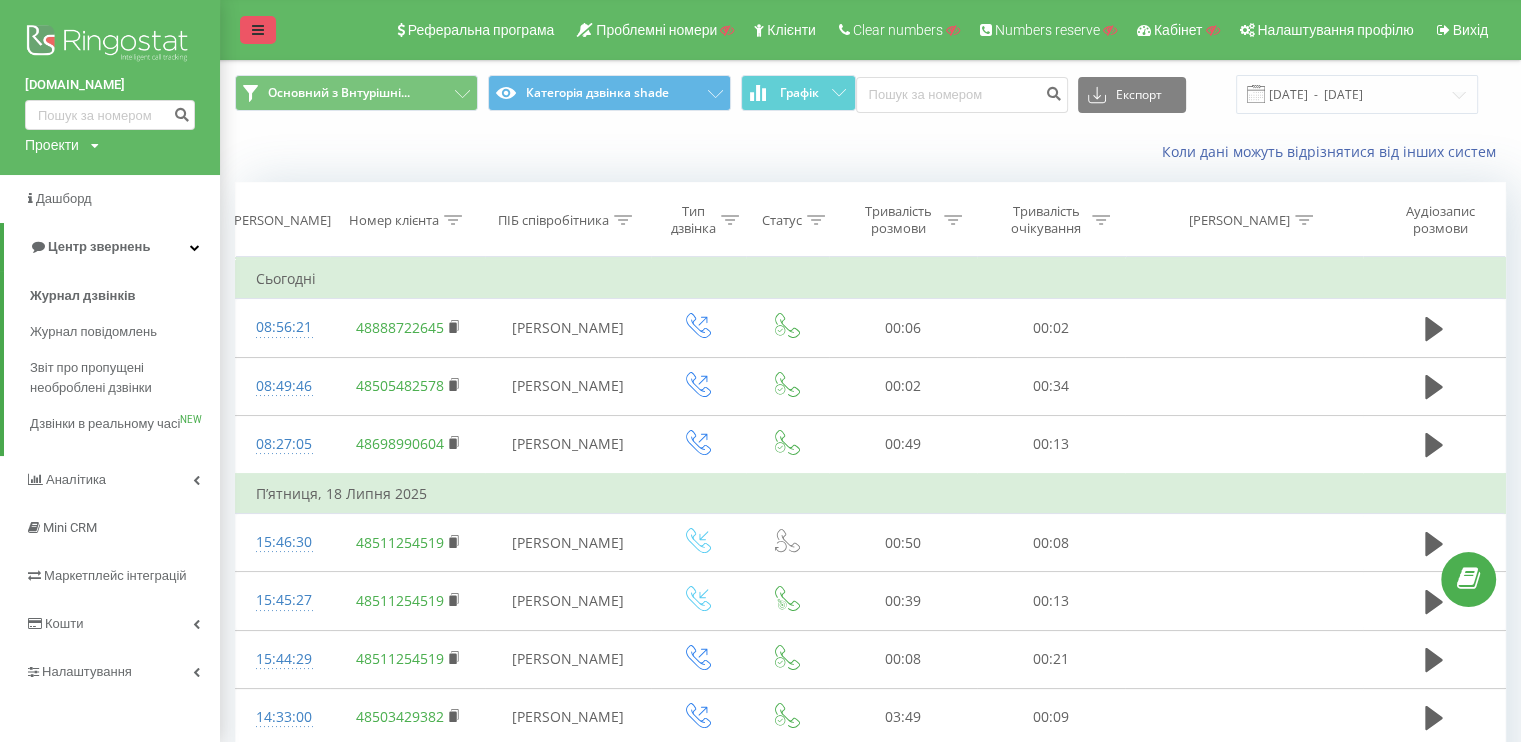 click at bounding box center (258, 30) 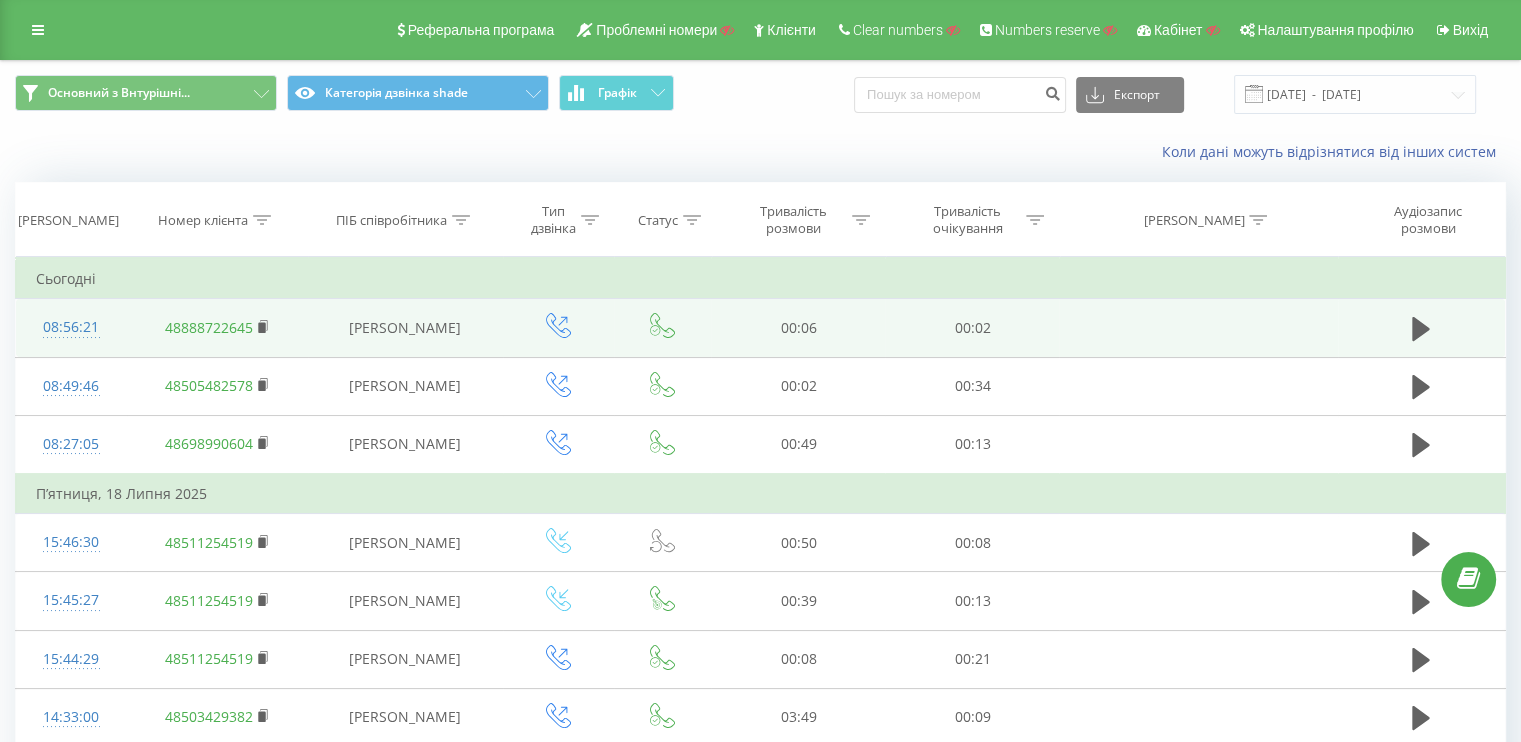 click on "08:56:21" at bounding box center [71, 327] 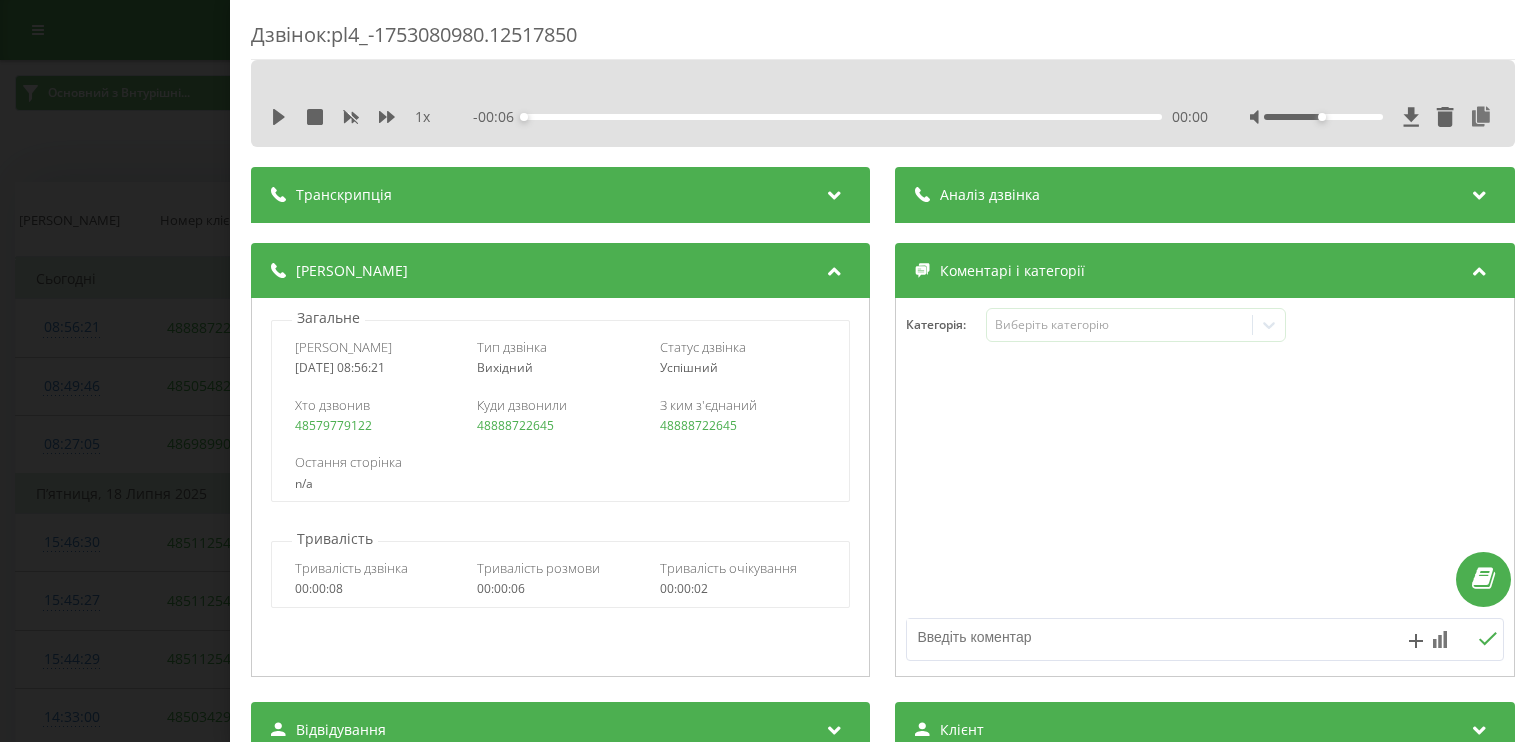 drag, startPoint x: 23, startPoint y: 288, endPoint x: 47, endPoint y: 200, distance: 91.214035 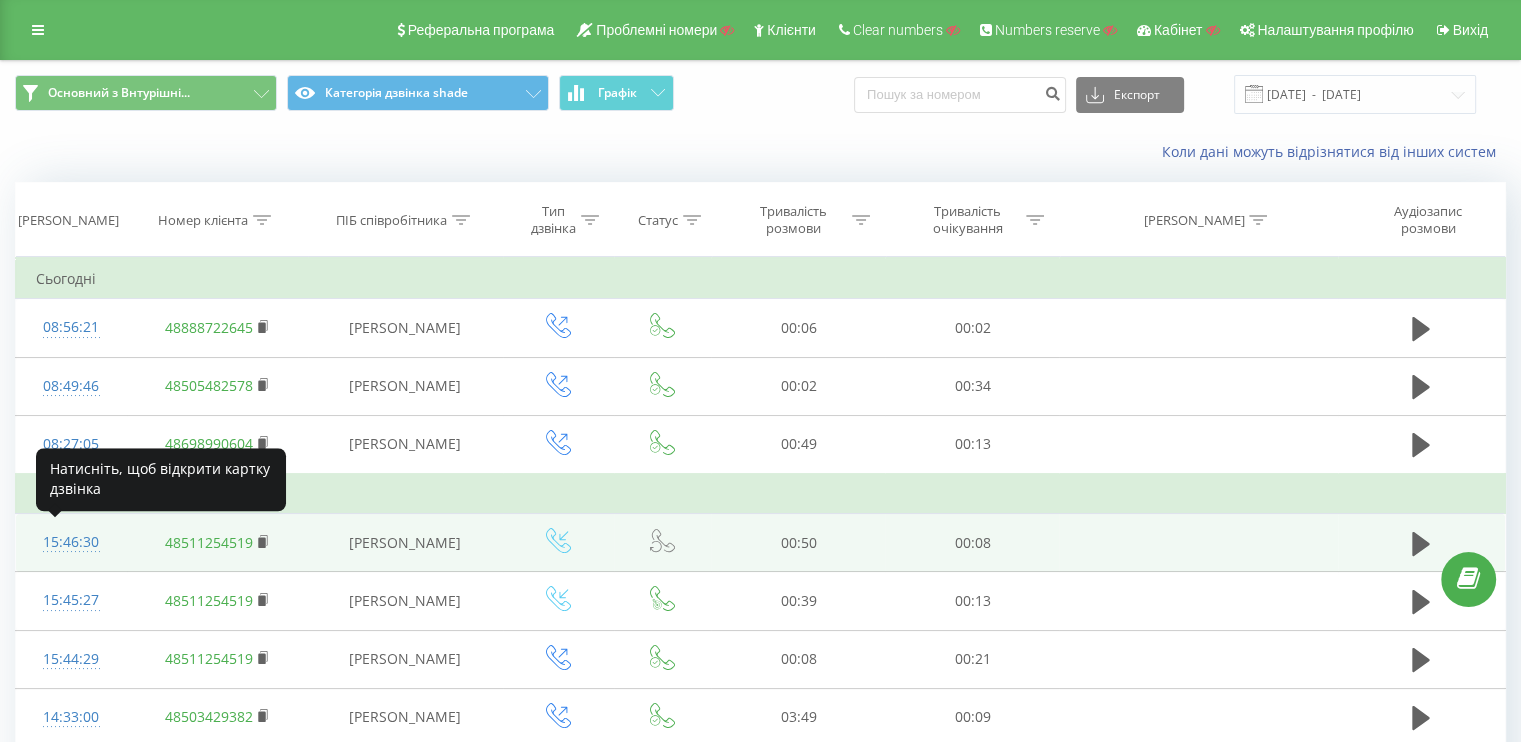 click on "15:46:30" at bounding box center (71, 542) 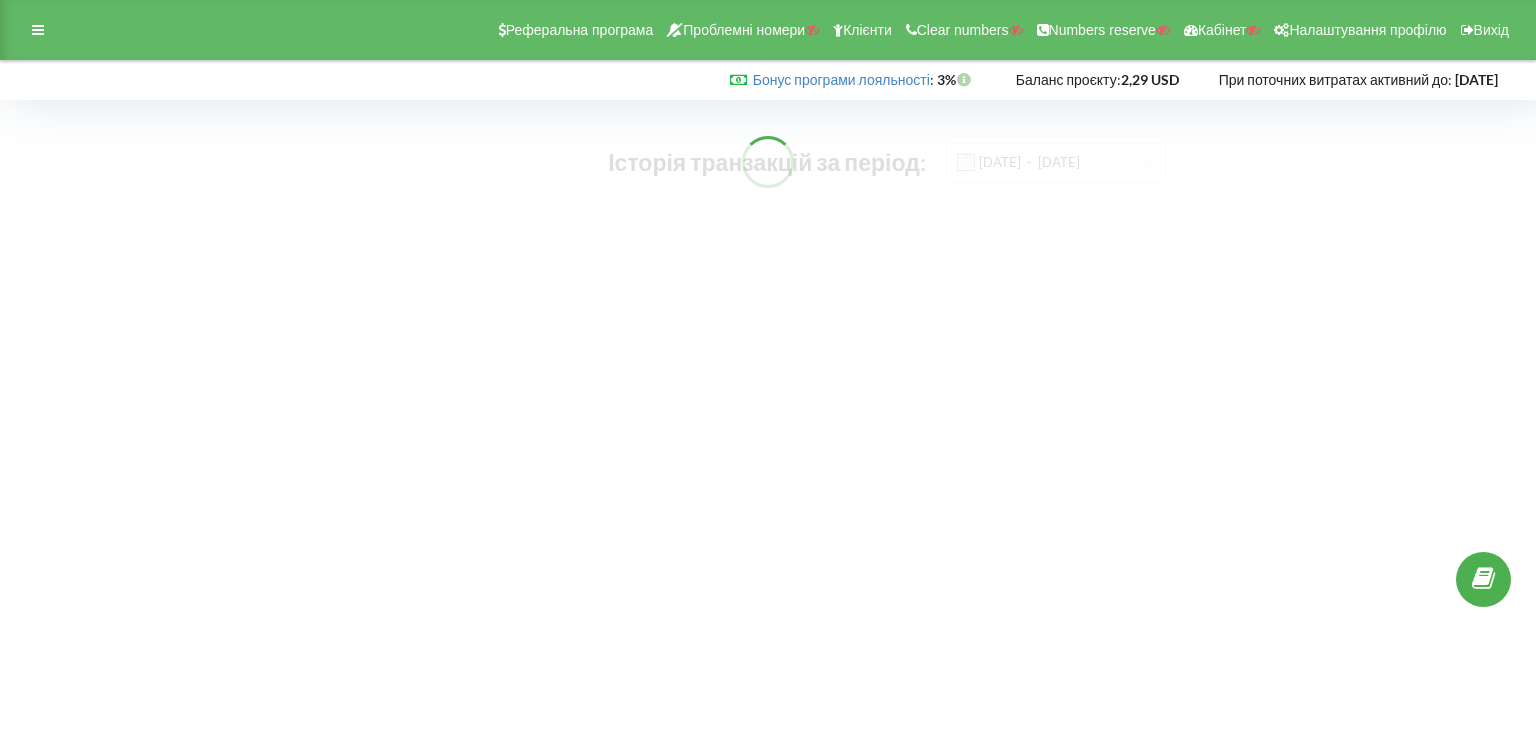 scroll, scrollTop: 0, scrollLeft: 0, axis: both 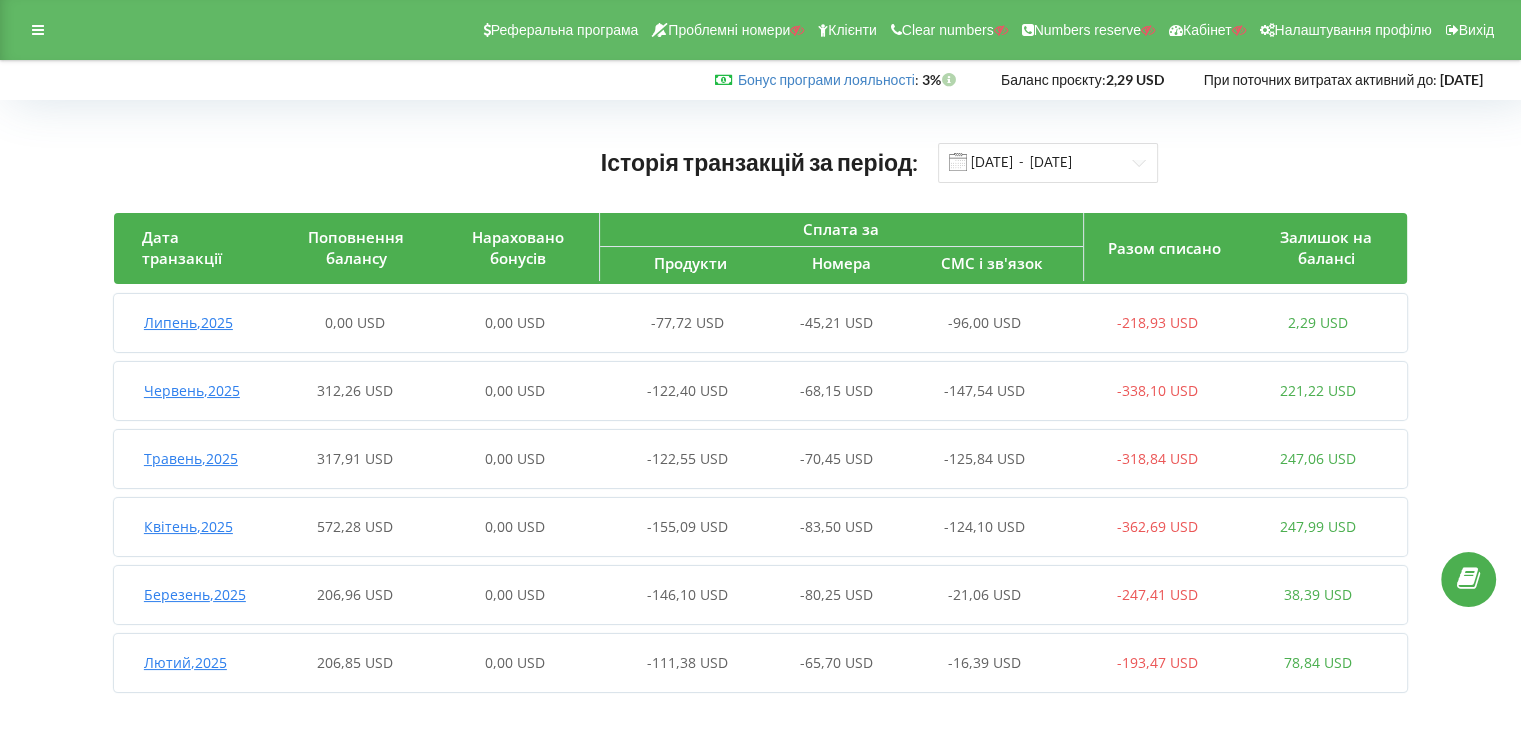 click on "Липень ,  2025" at bounding box center [188, 322] 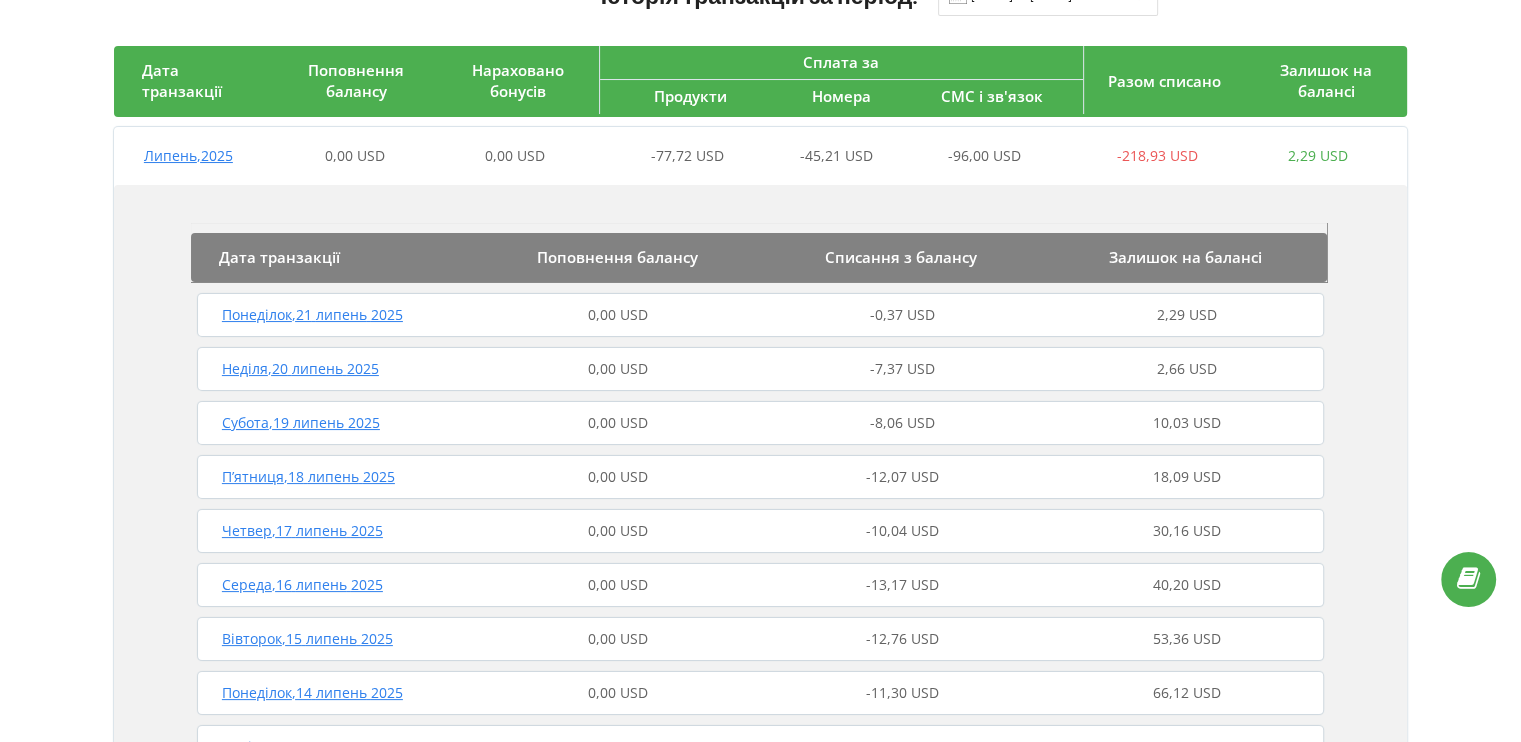 scroll, scrollTop: 0, scrollLeft: 0, axis: both 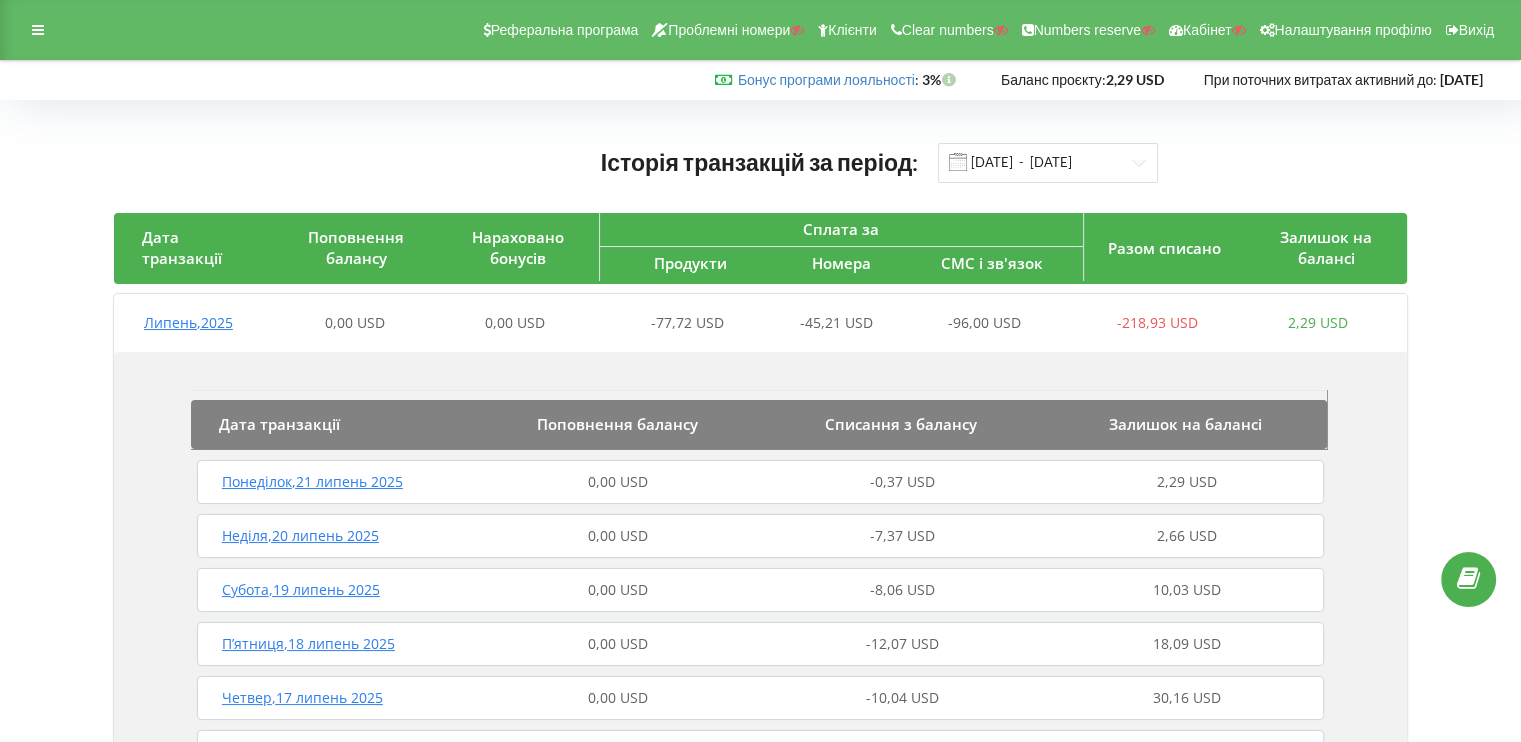 click on "Липень ,  2025" at bounding box center (188, 322) 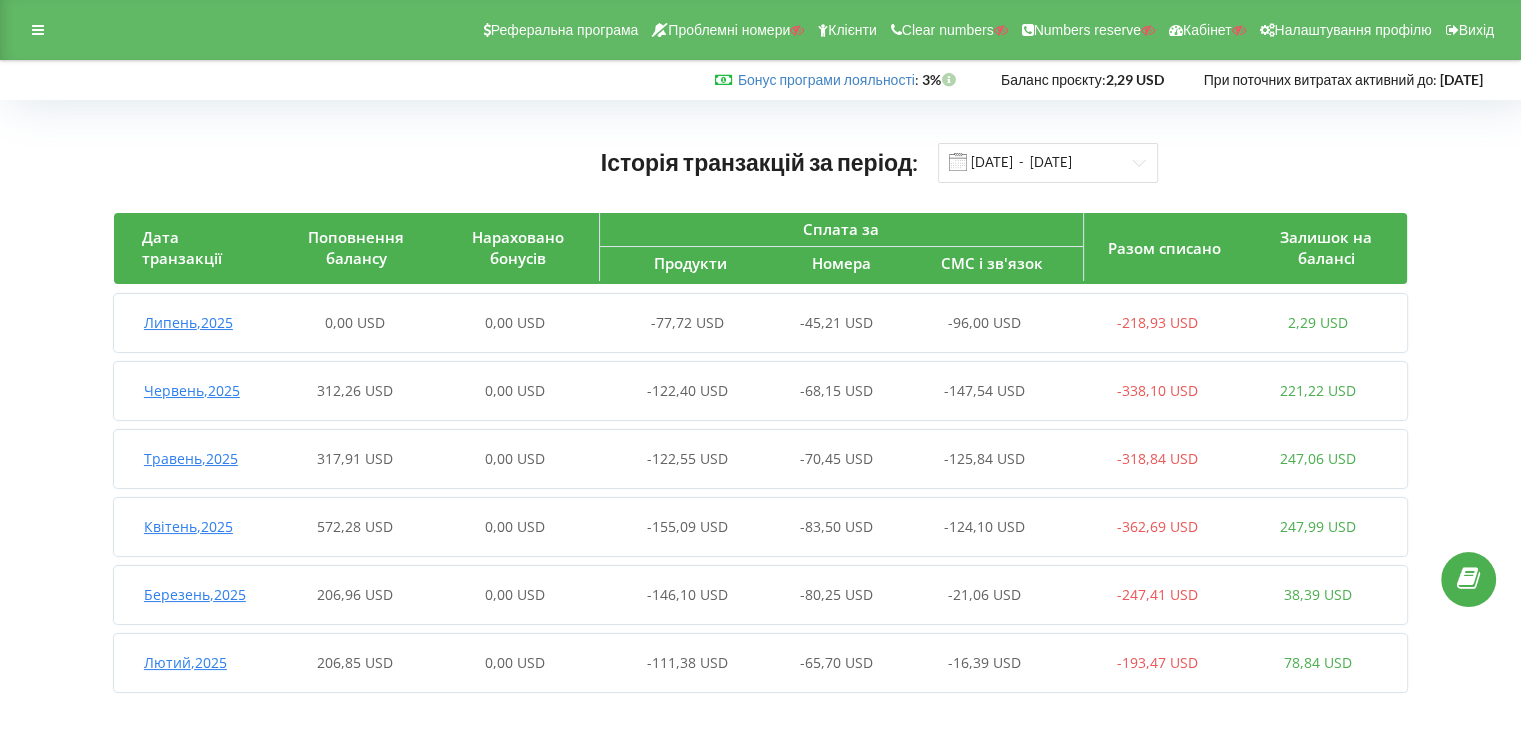 click on "Червень ,  2025" at bounding box center (192, 390) 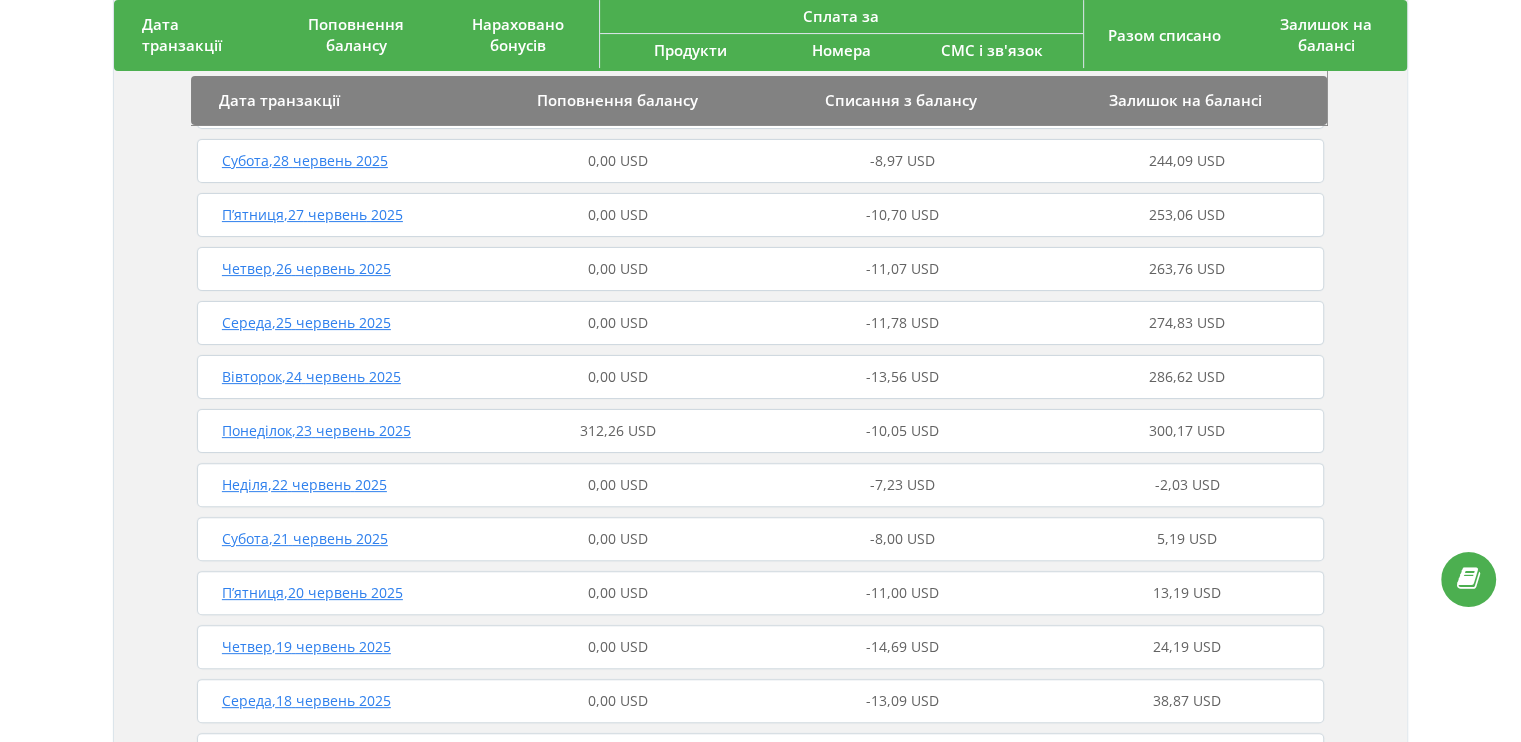 scroll, scrollTop: 500, scrollLeft: 0, axis: vertical 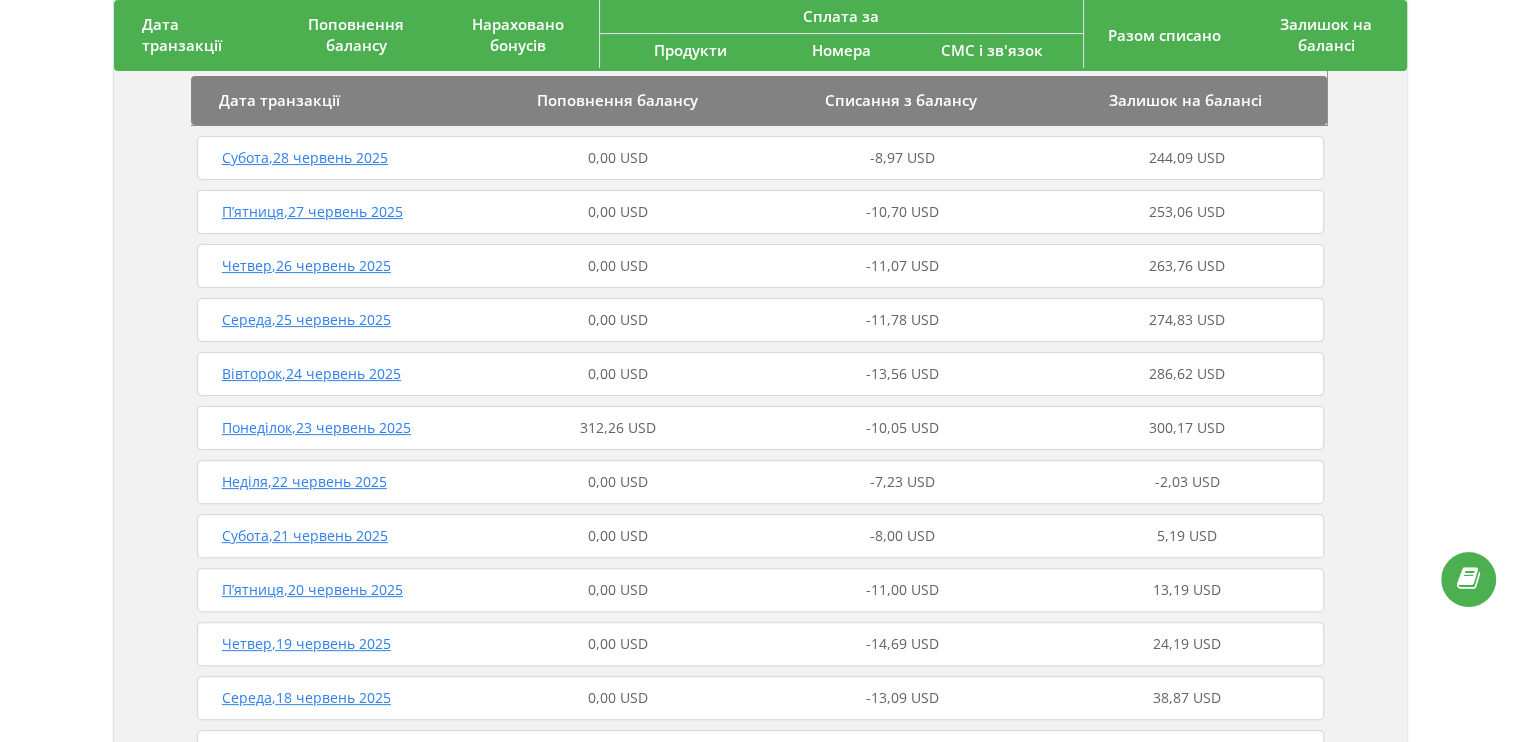click on "Понеділок ,  23   червень   2025" at bounding box center (316, 427) 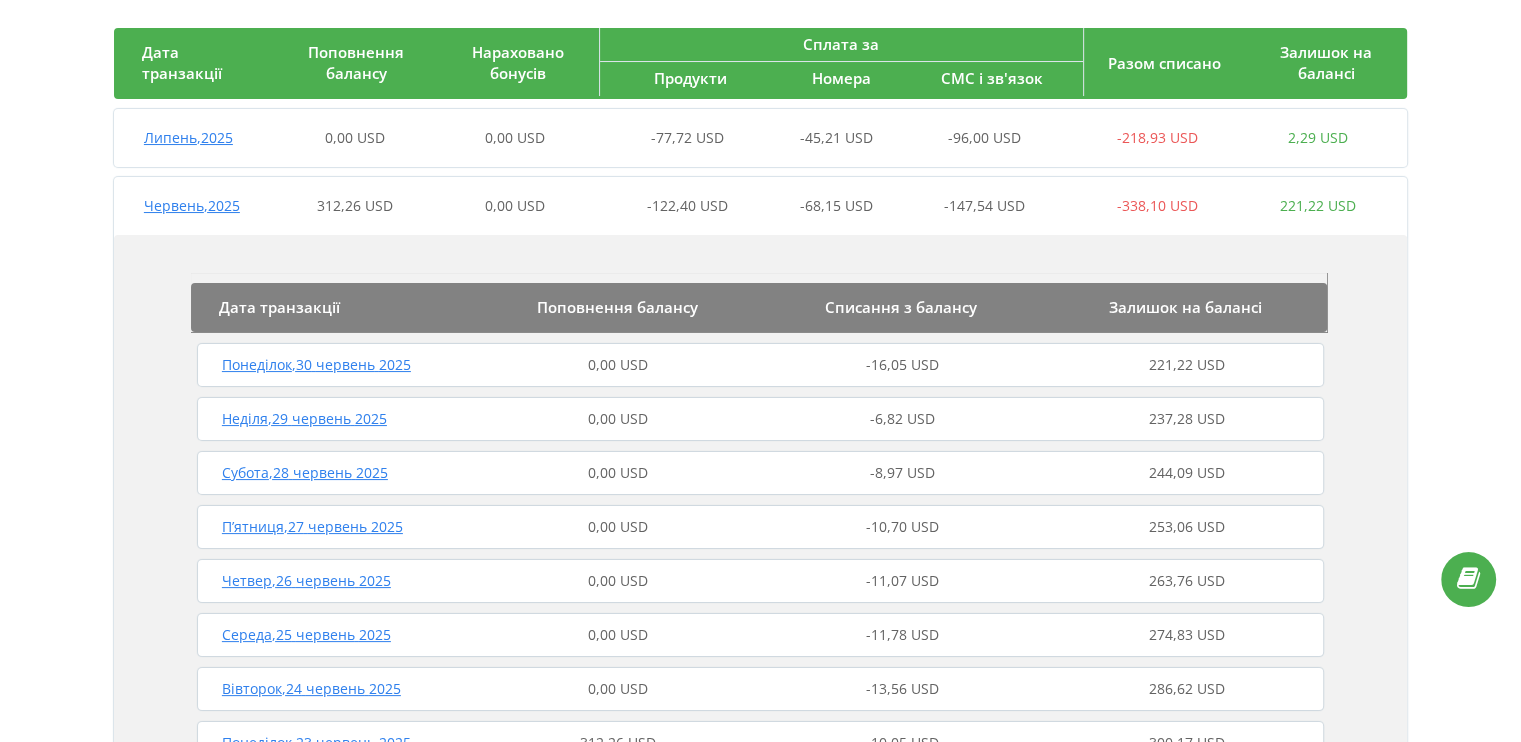 scroll, scrollTop: 300, scrollLeft: 0, axis: vertical 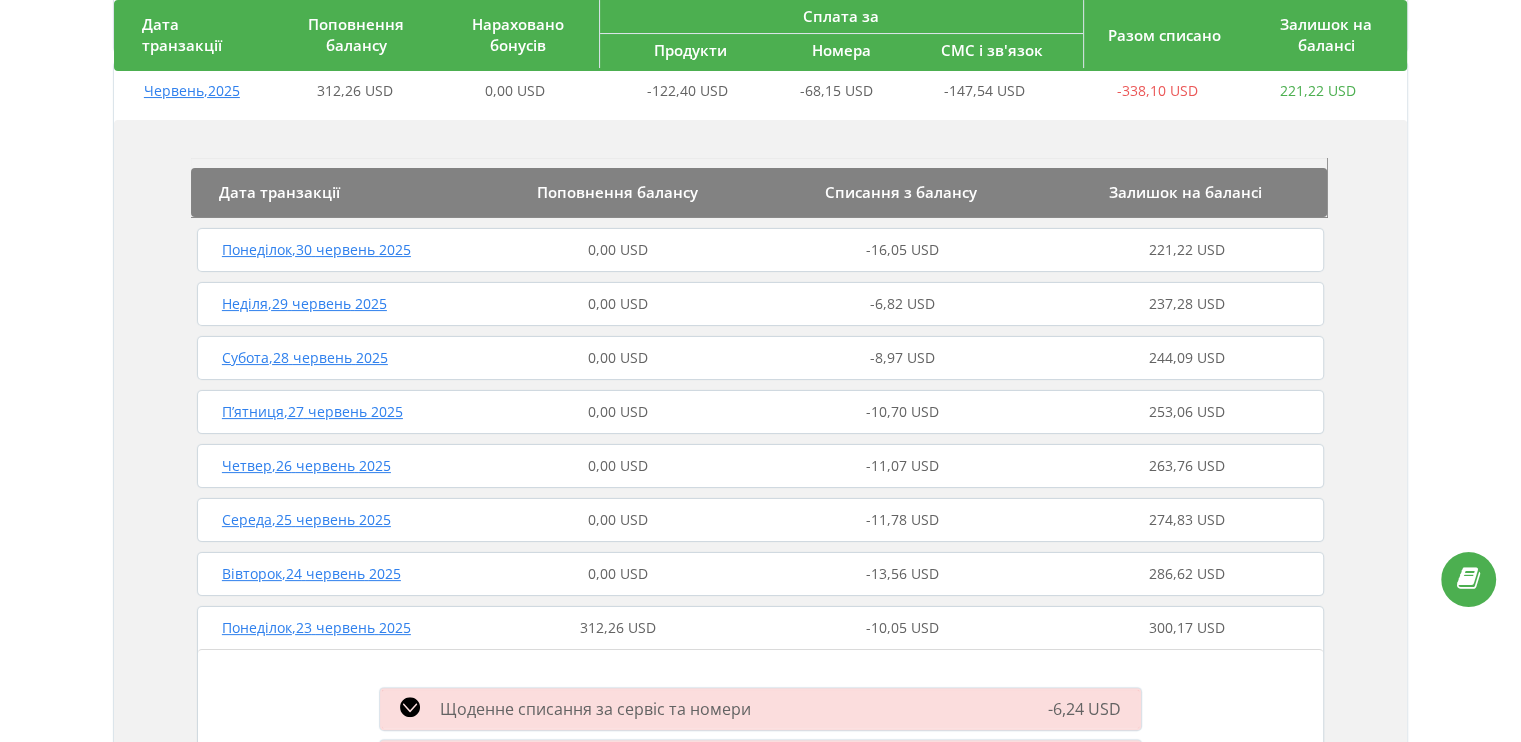 click on "Понеділок ,  23   червень   2025" at bounding box center (334, 628) 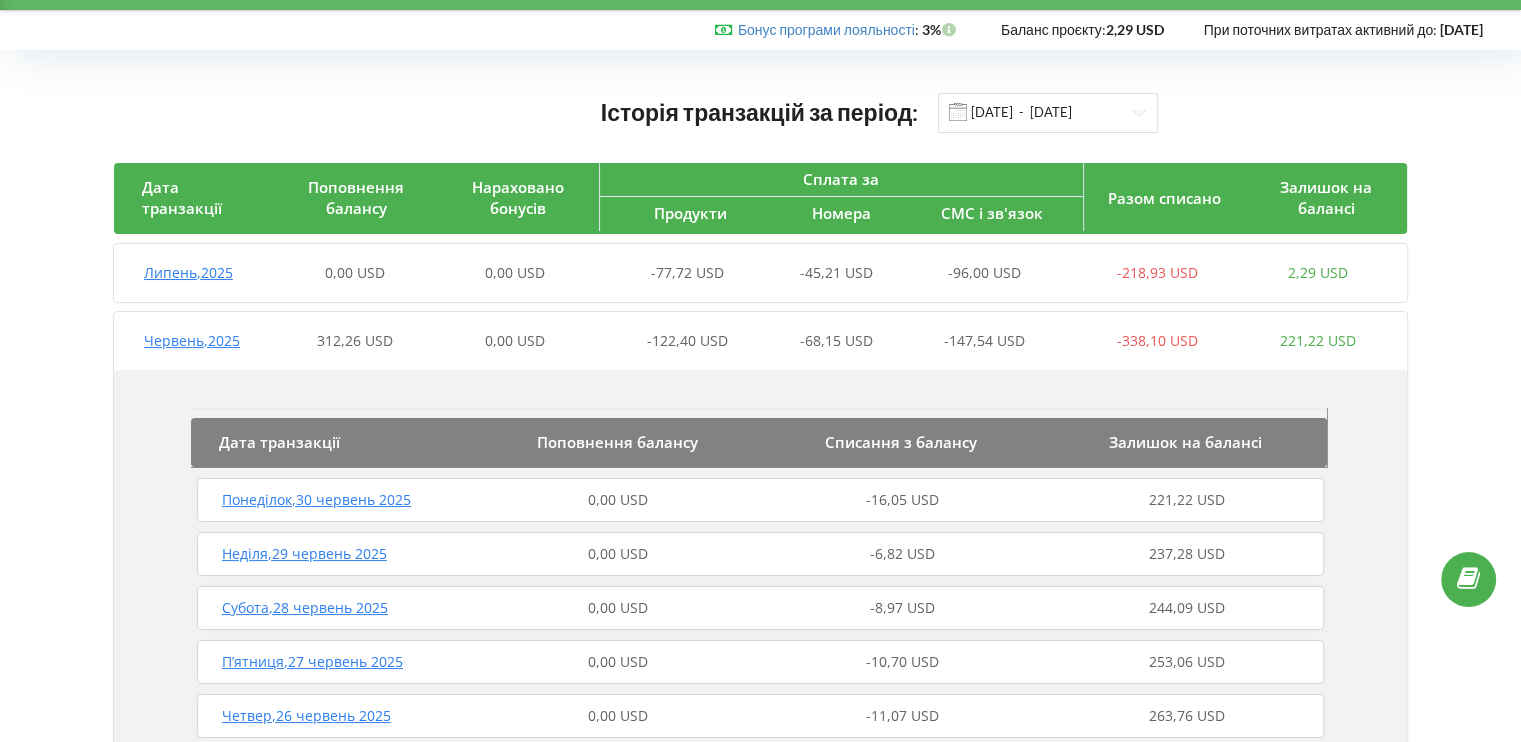 scroll, scrollTop: 0, scrollLeft: 0, axis: both 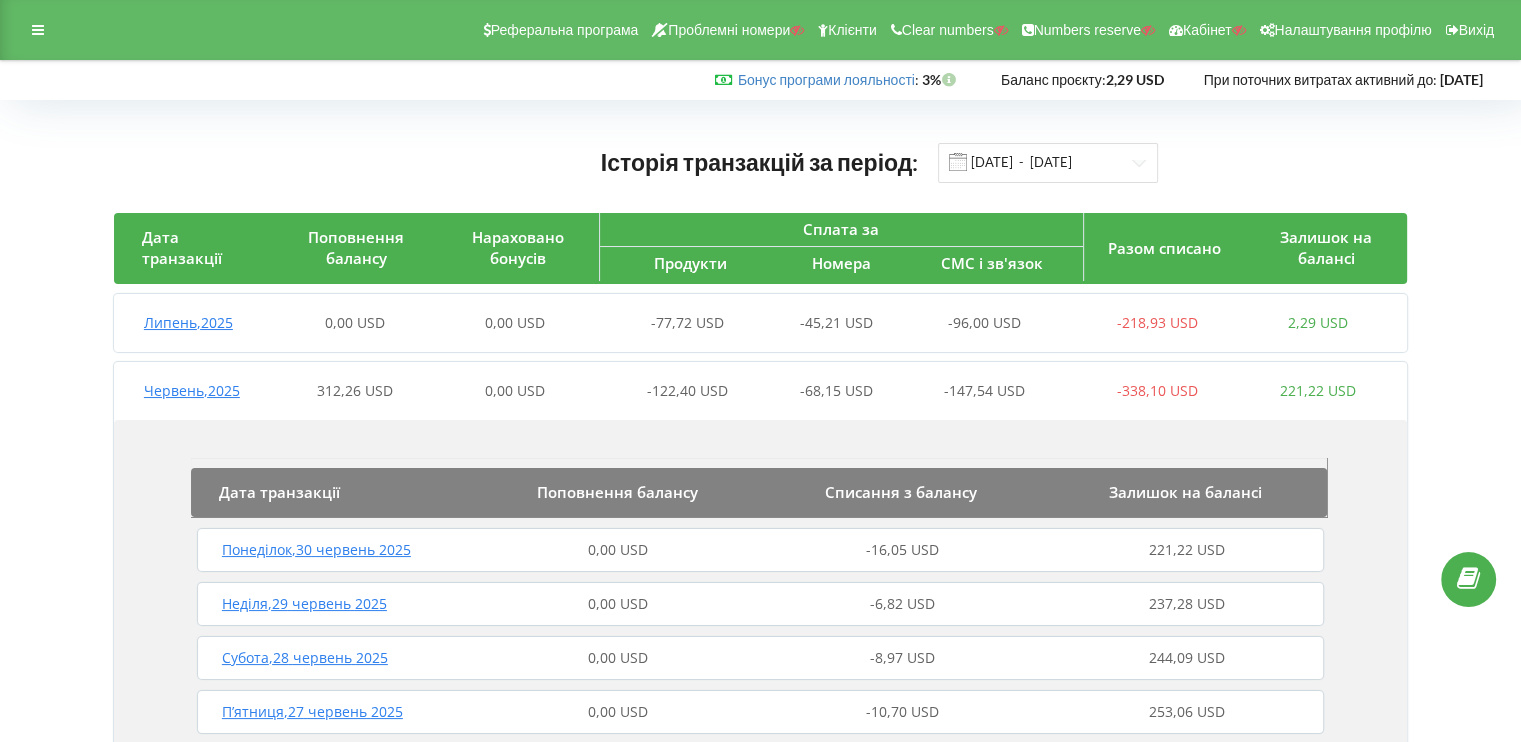 click on "Липень ,  2025" at bounding box center (188, 322) 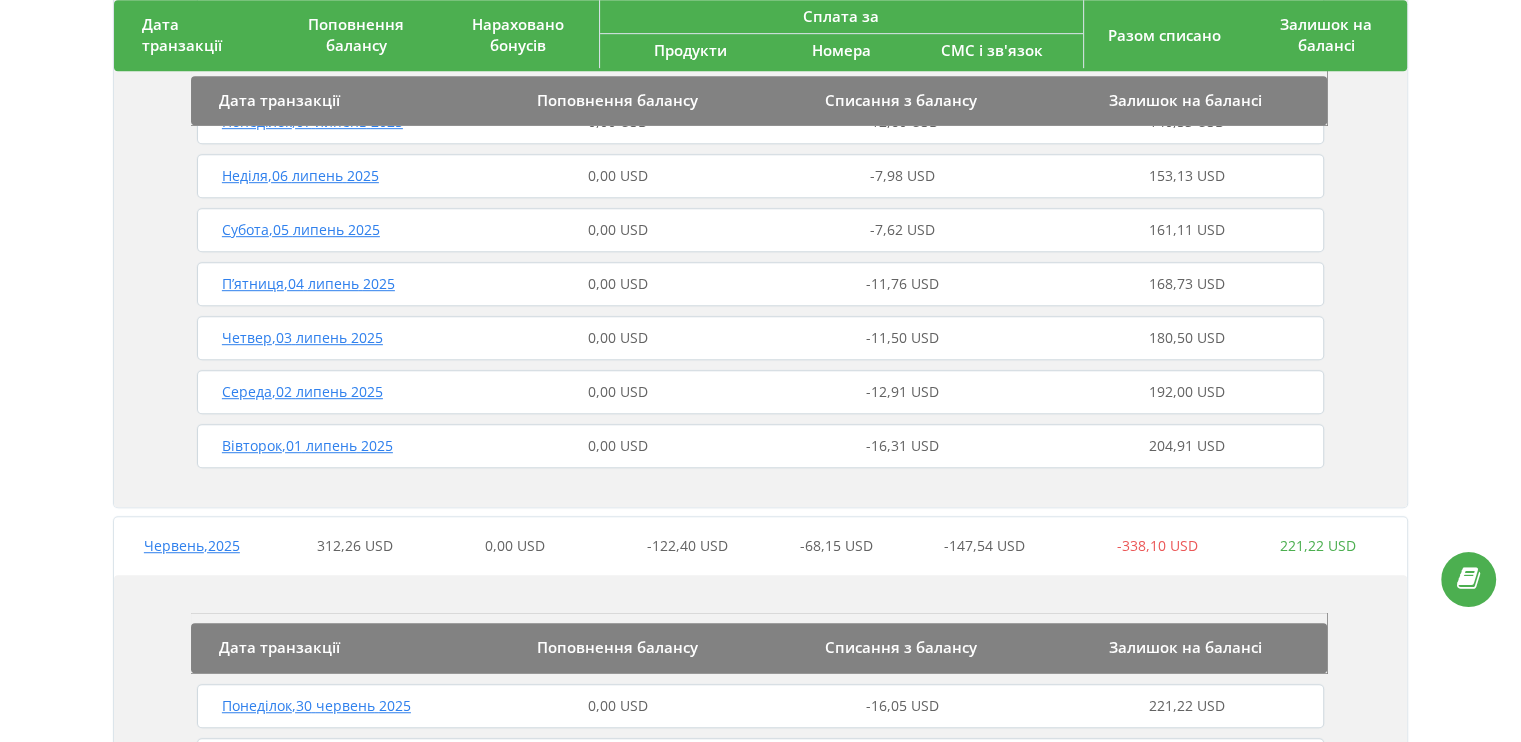 scroll, scrollTop: 1200, scrollLeft: 0, axis: vertical 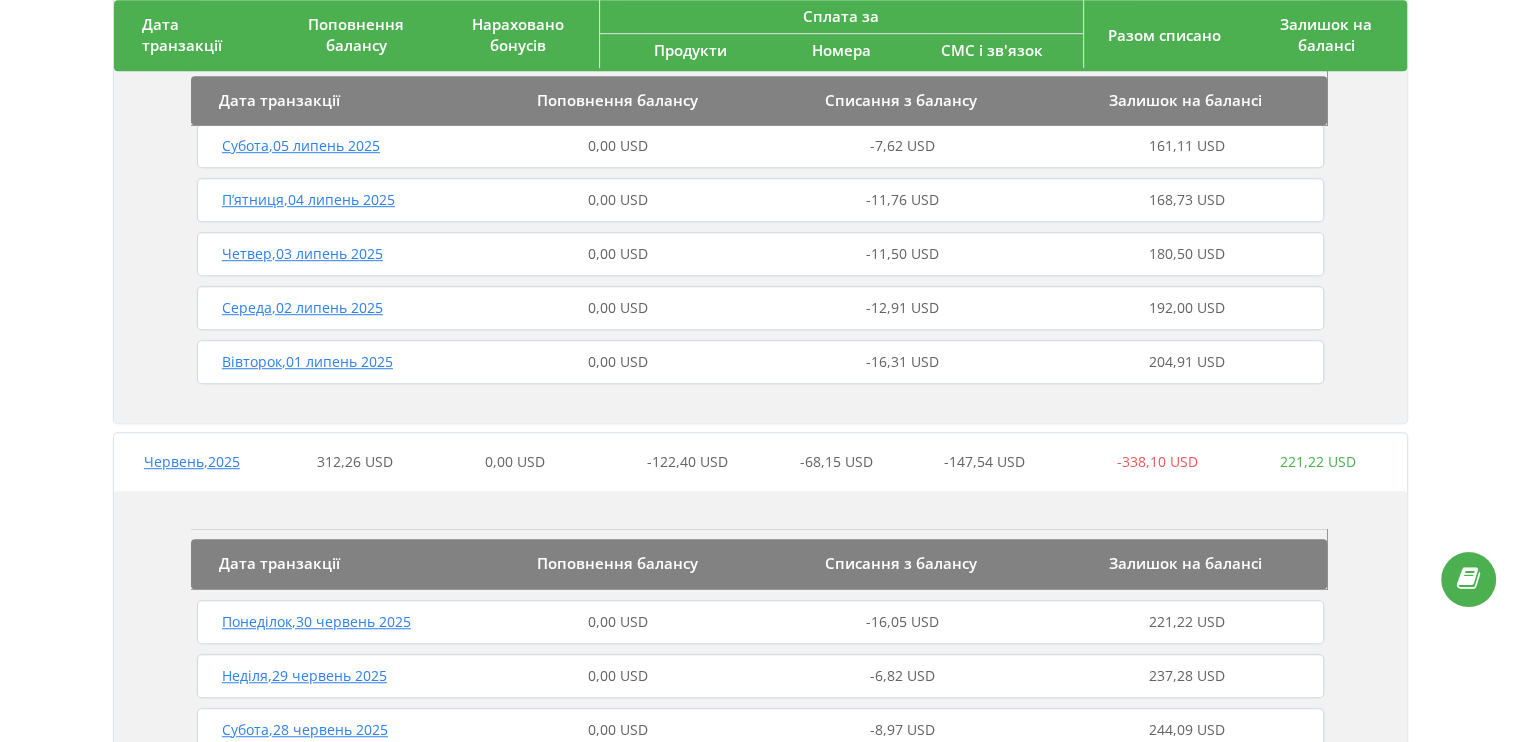 click on "Вівторок ,  01   липень   2025" at bounding box center [307, 361] 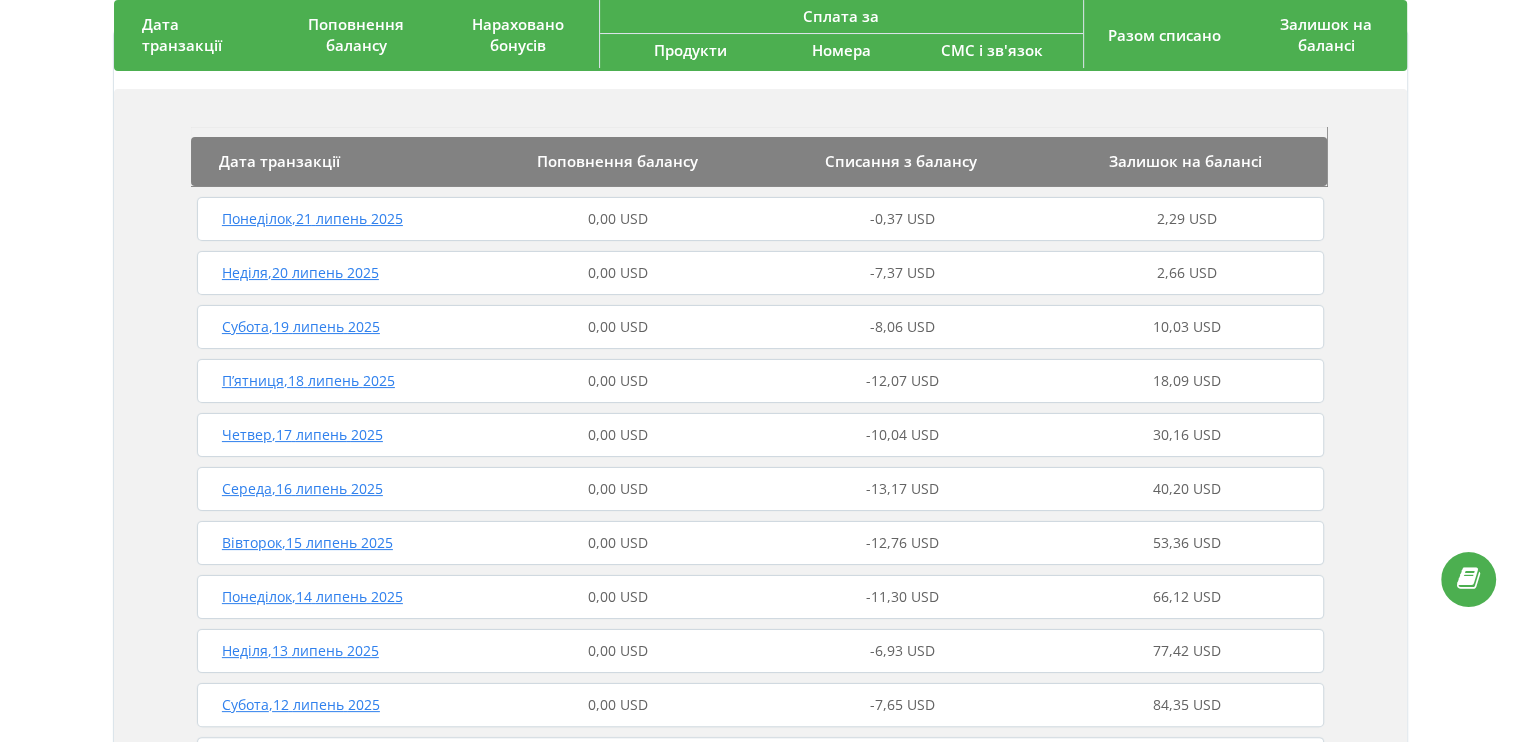 scroll, scrollTop: 0, scrollLeft: 0, axis: both 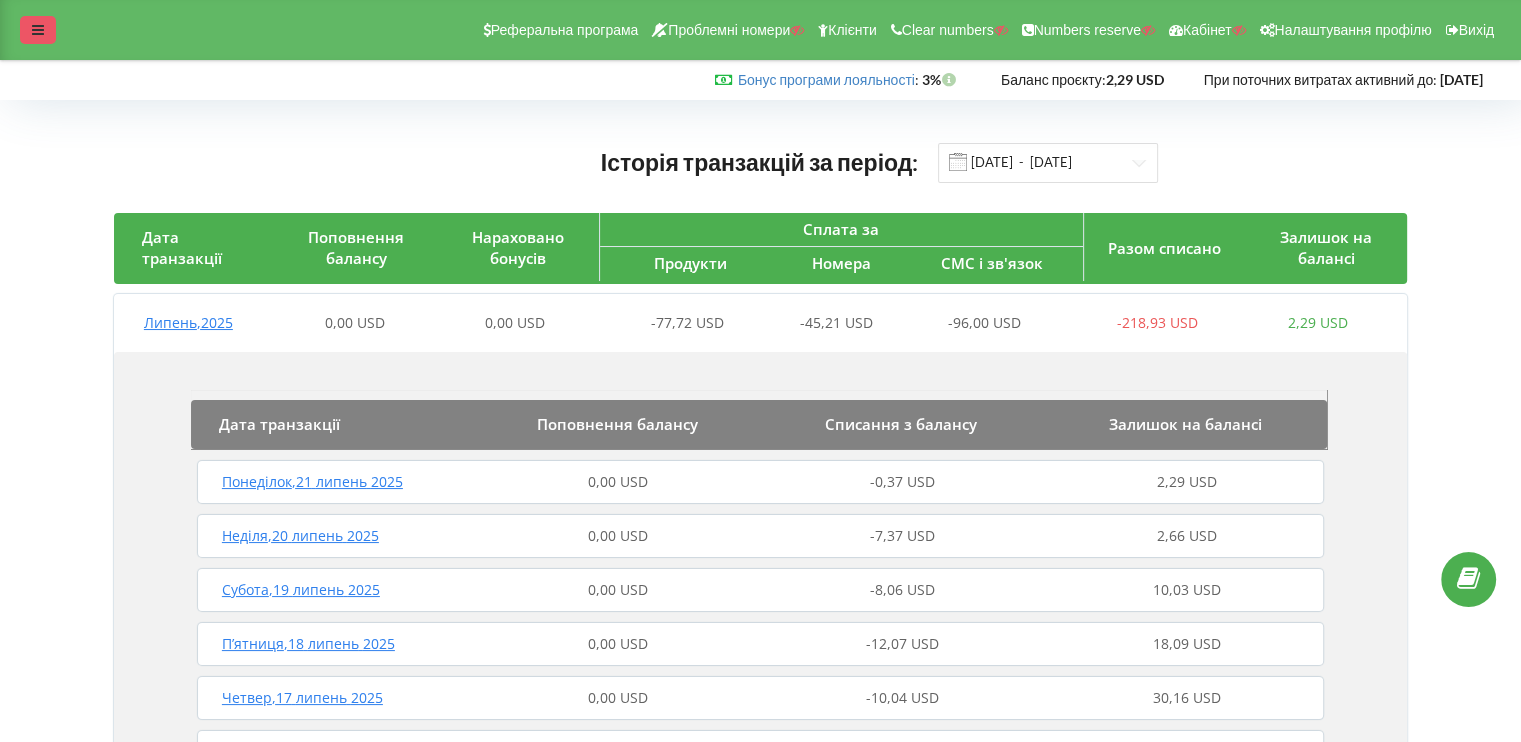 click at bounding box center [38, 30] 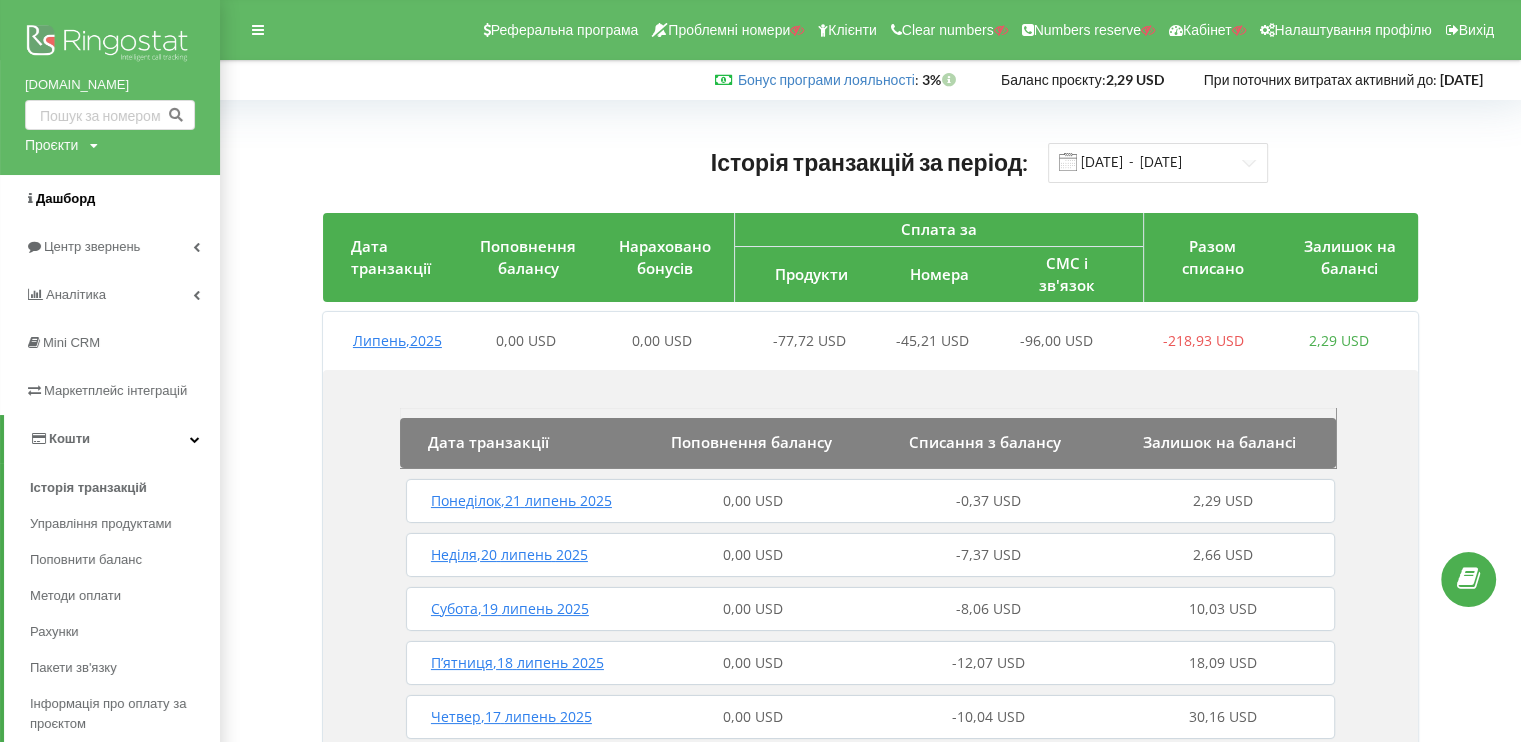 click on "Дашборд" at bounding box center [110, 199] 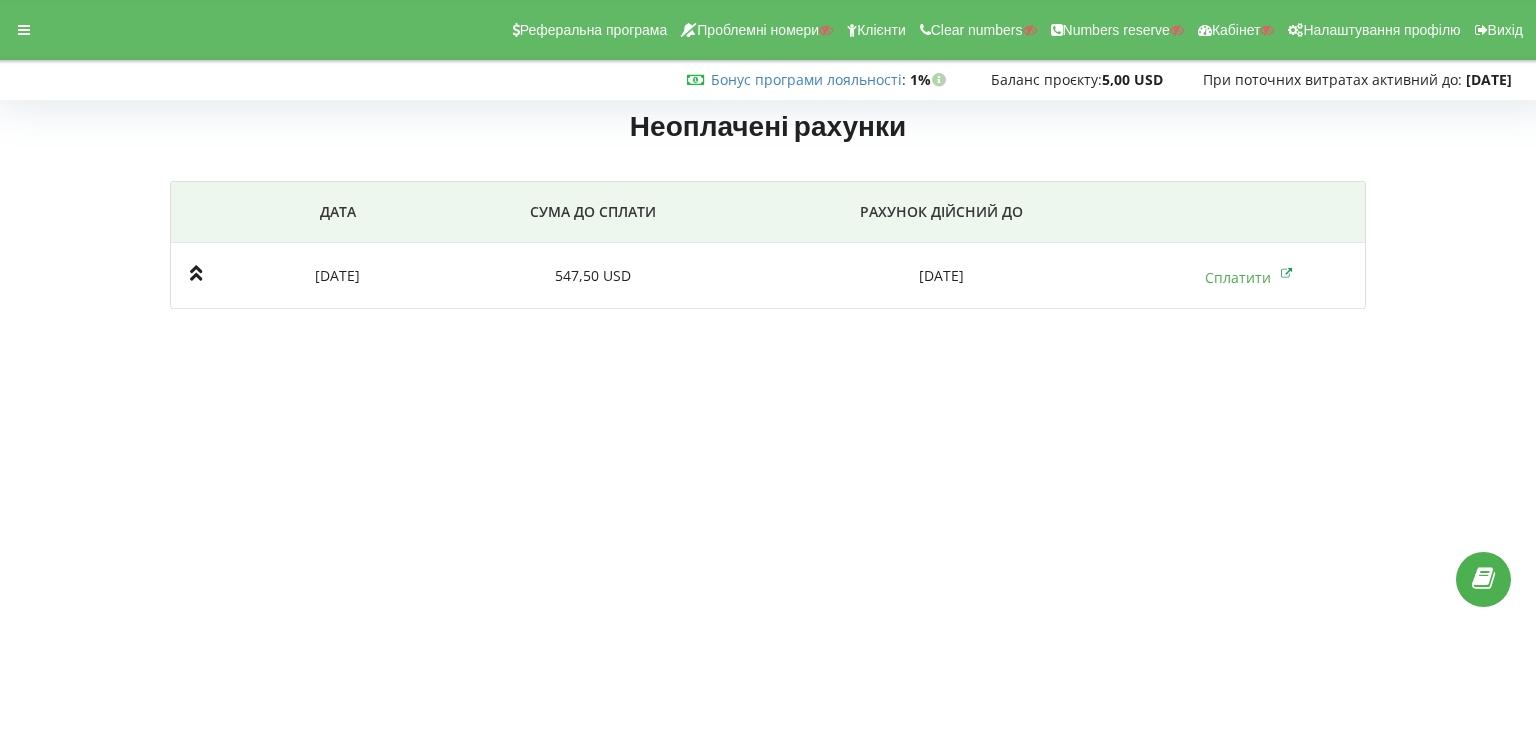 scroll, scrollTop: 0, scrollLeft: 0, axis: both 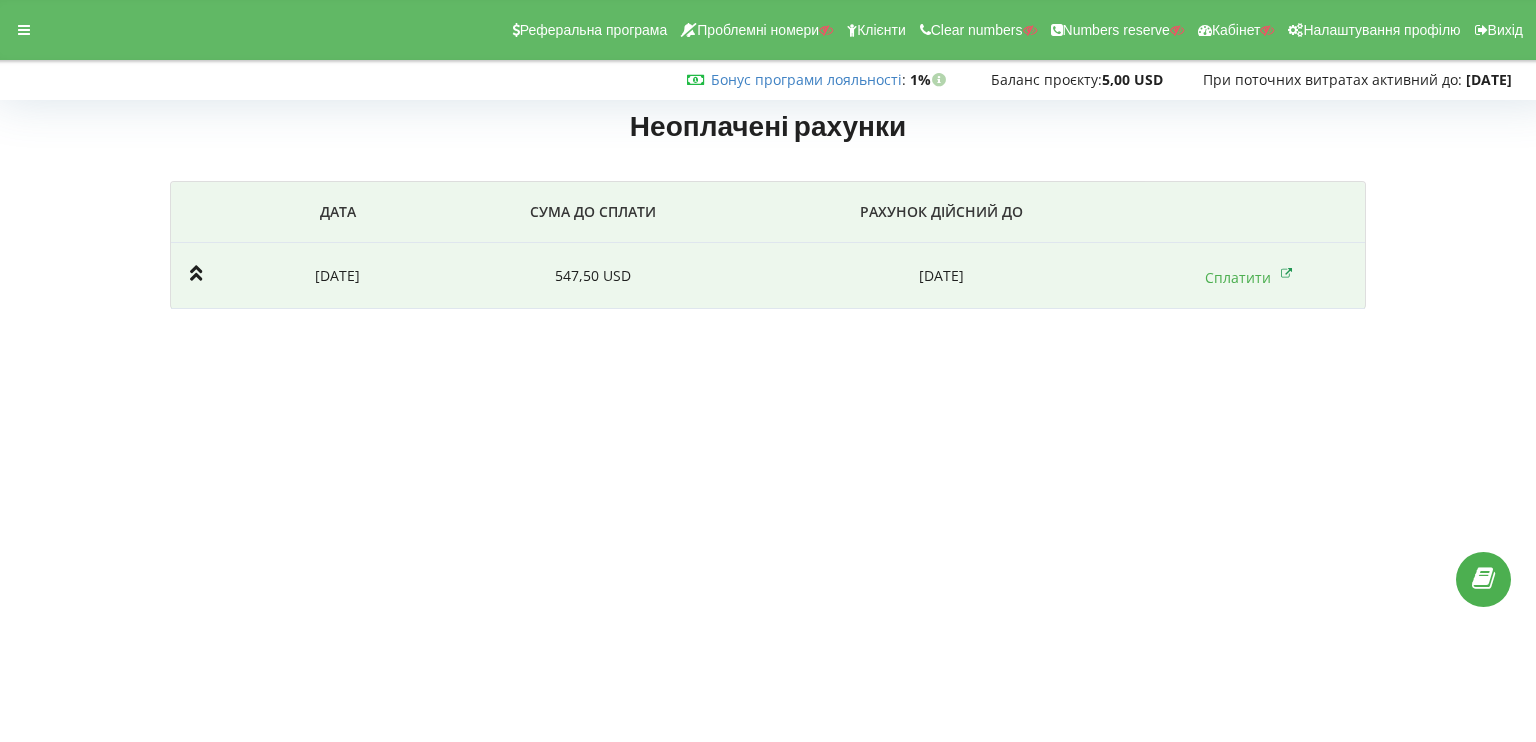 click 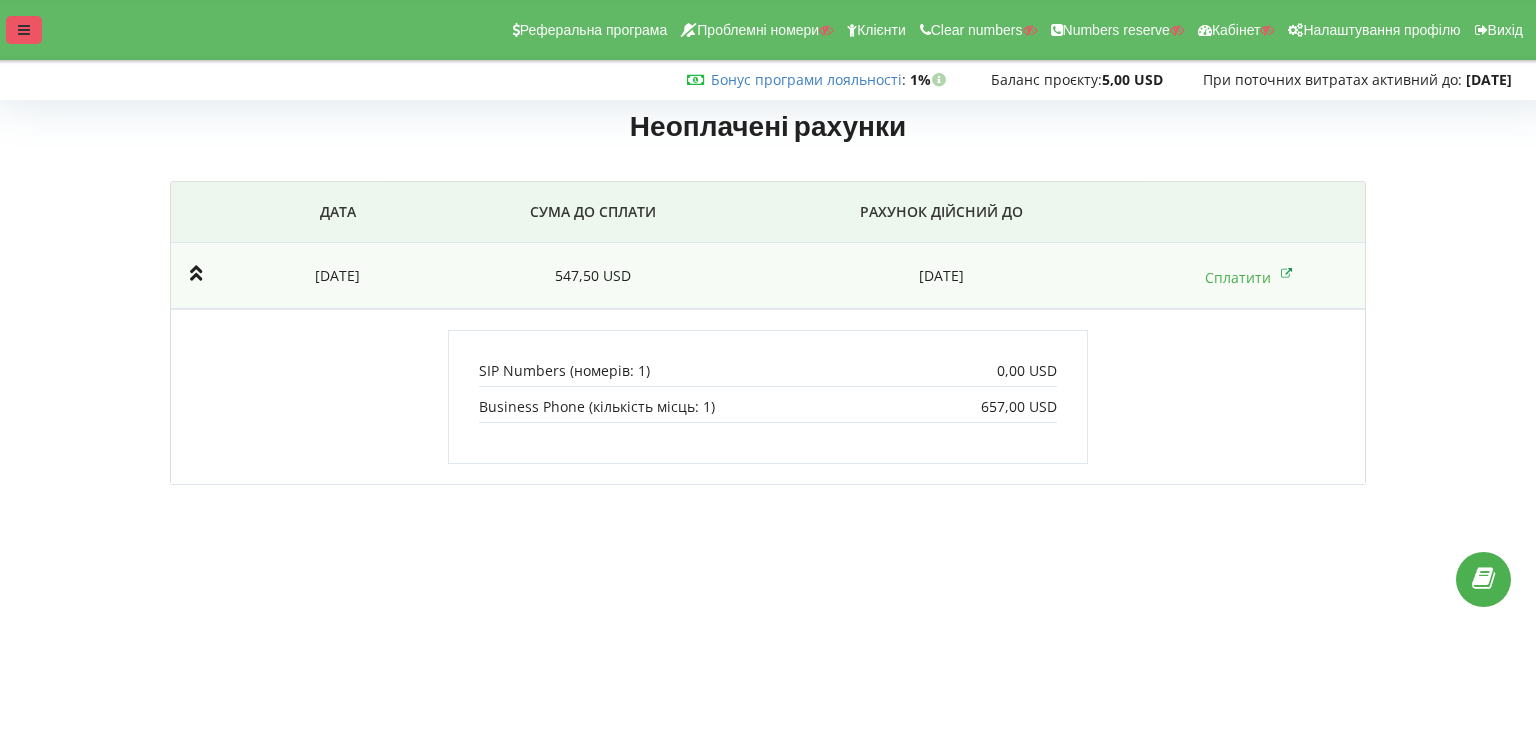 click at bounding box center (24, 30) 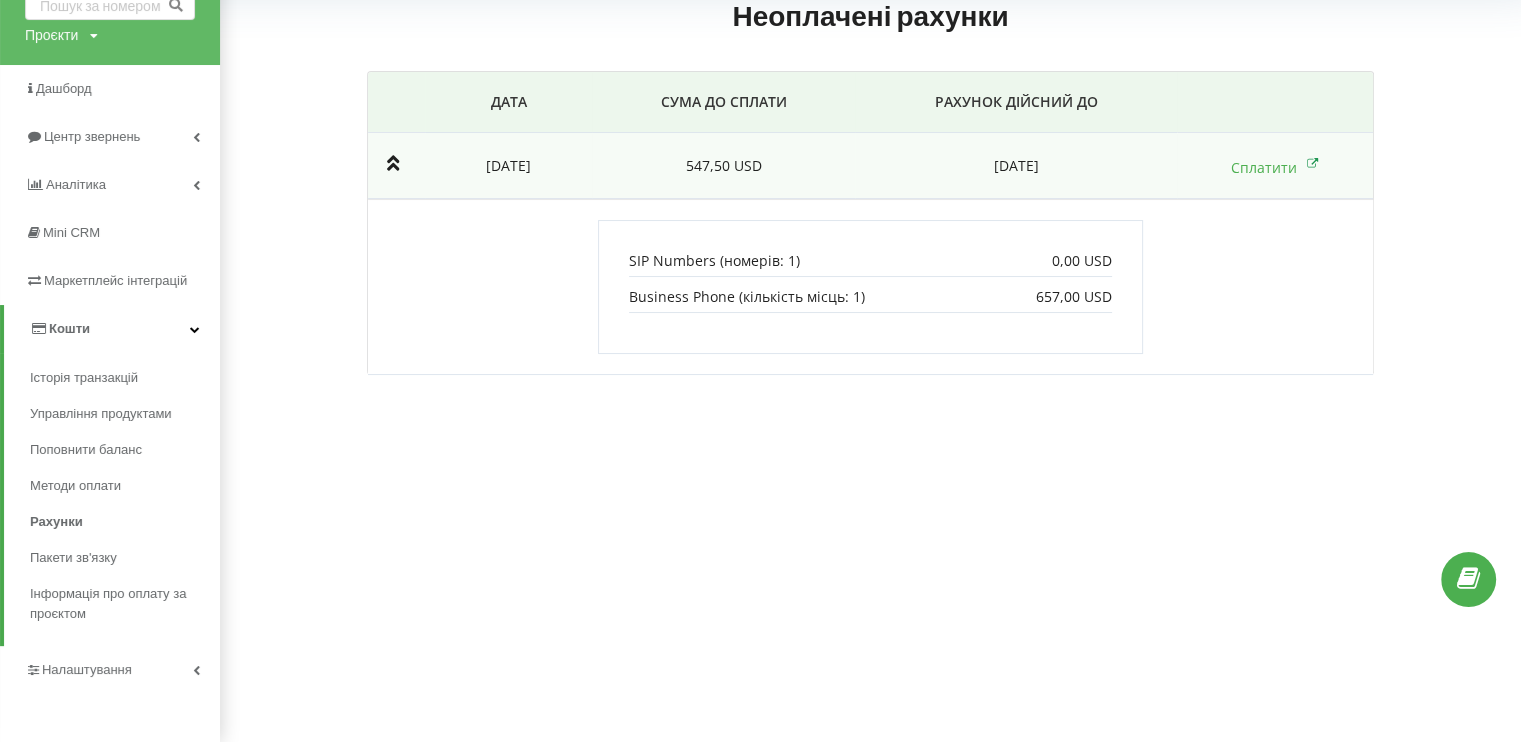 scroll, scrollTop: 112, scrollLeft: 0, axis: vertical 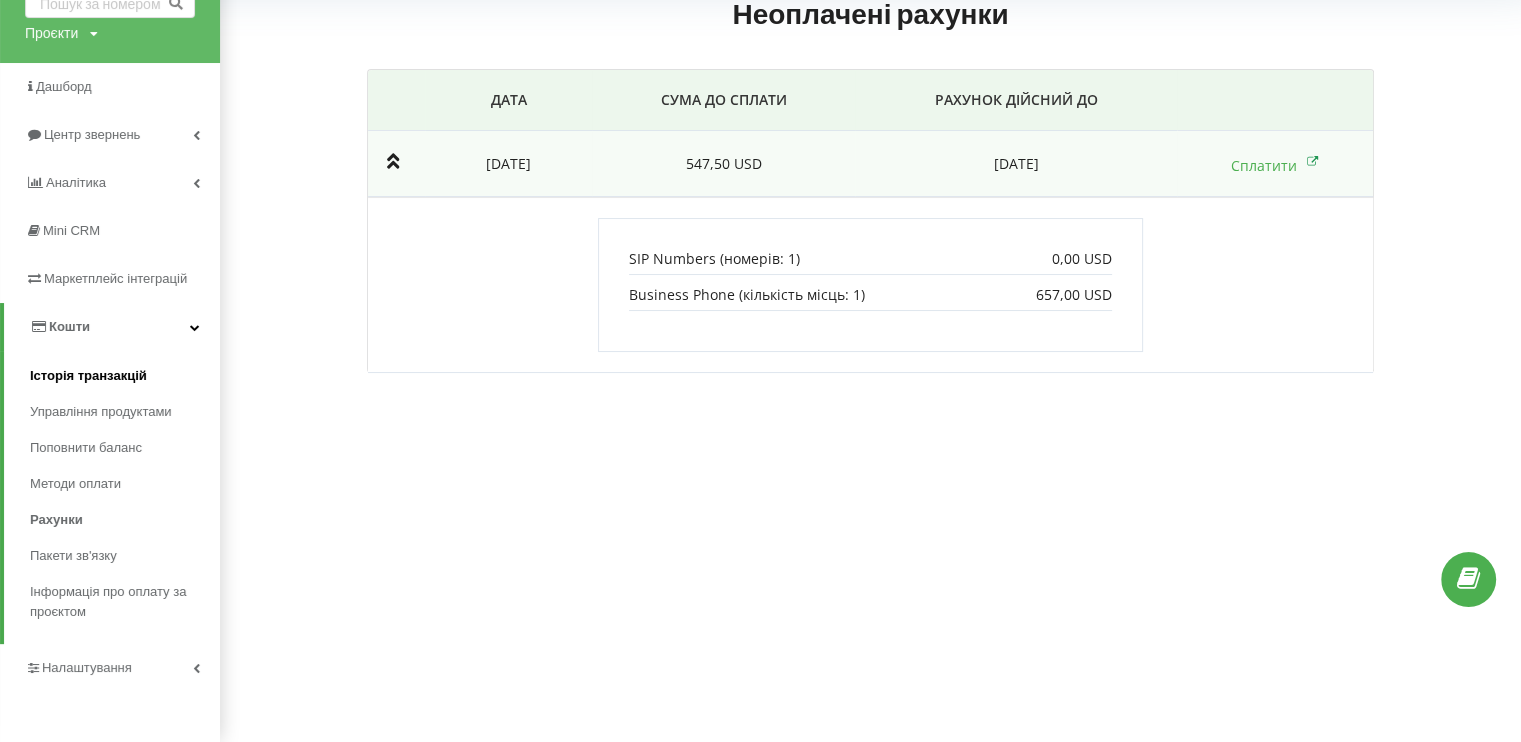 click on "Історія транзакцій" at bounding box center [88, 376] 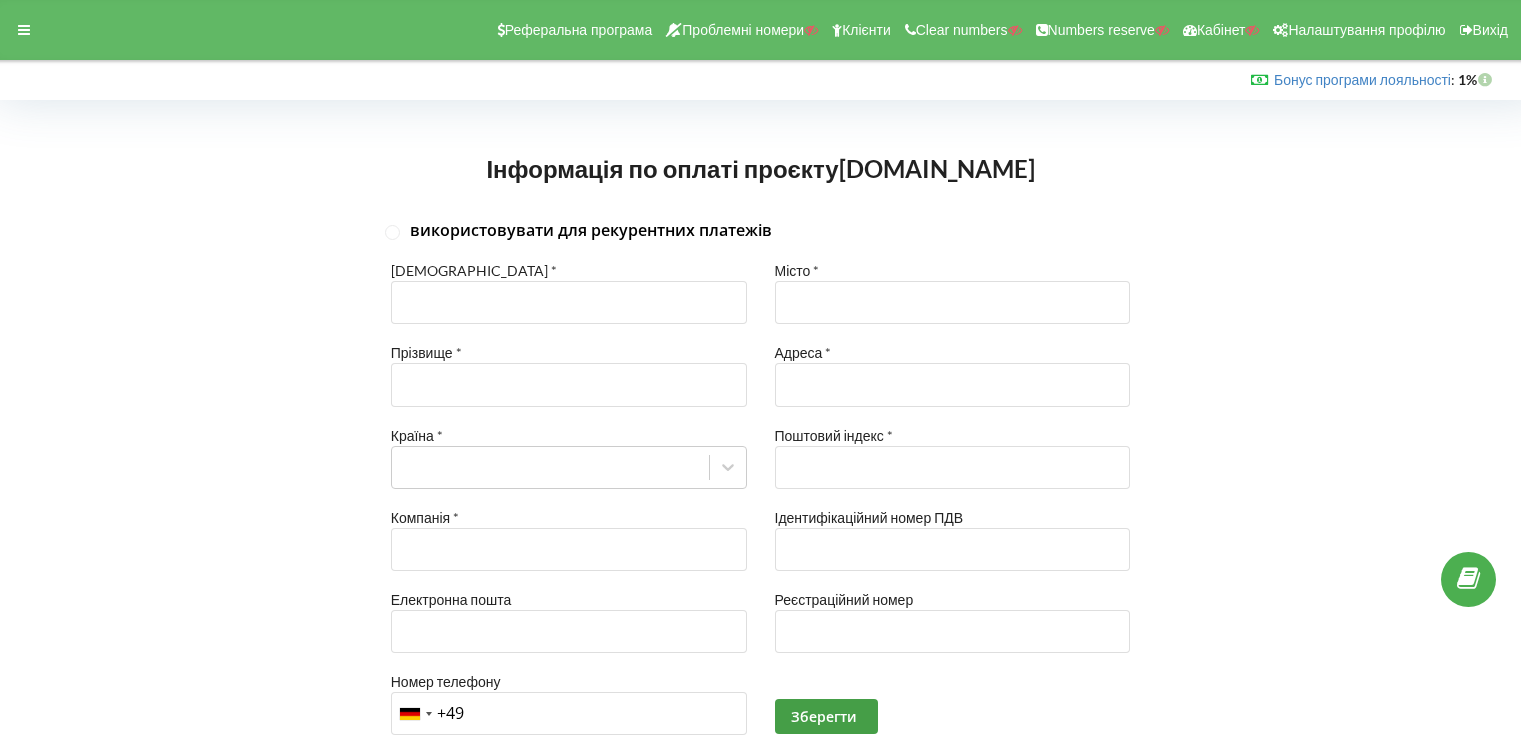 scroll, scrollTop: 0, scrollLeft: 0, axis: both 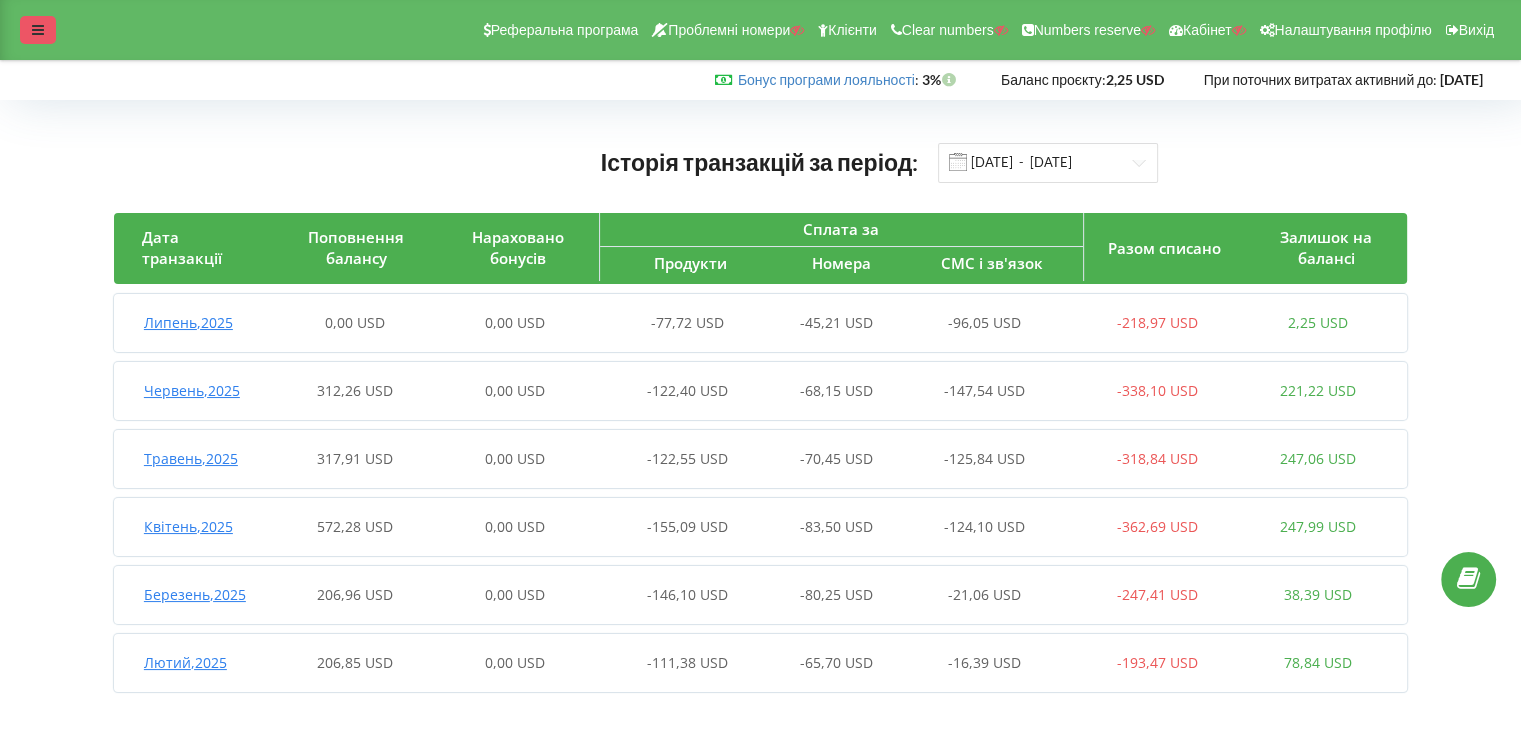 click at bounding box center (38, 30) 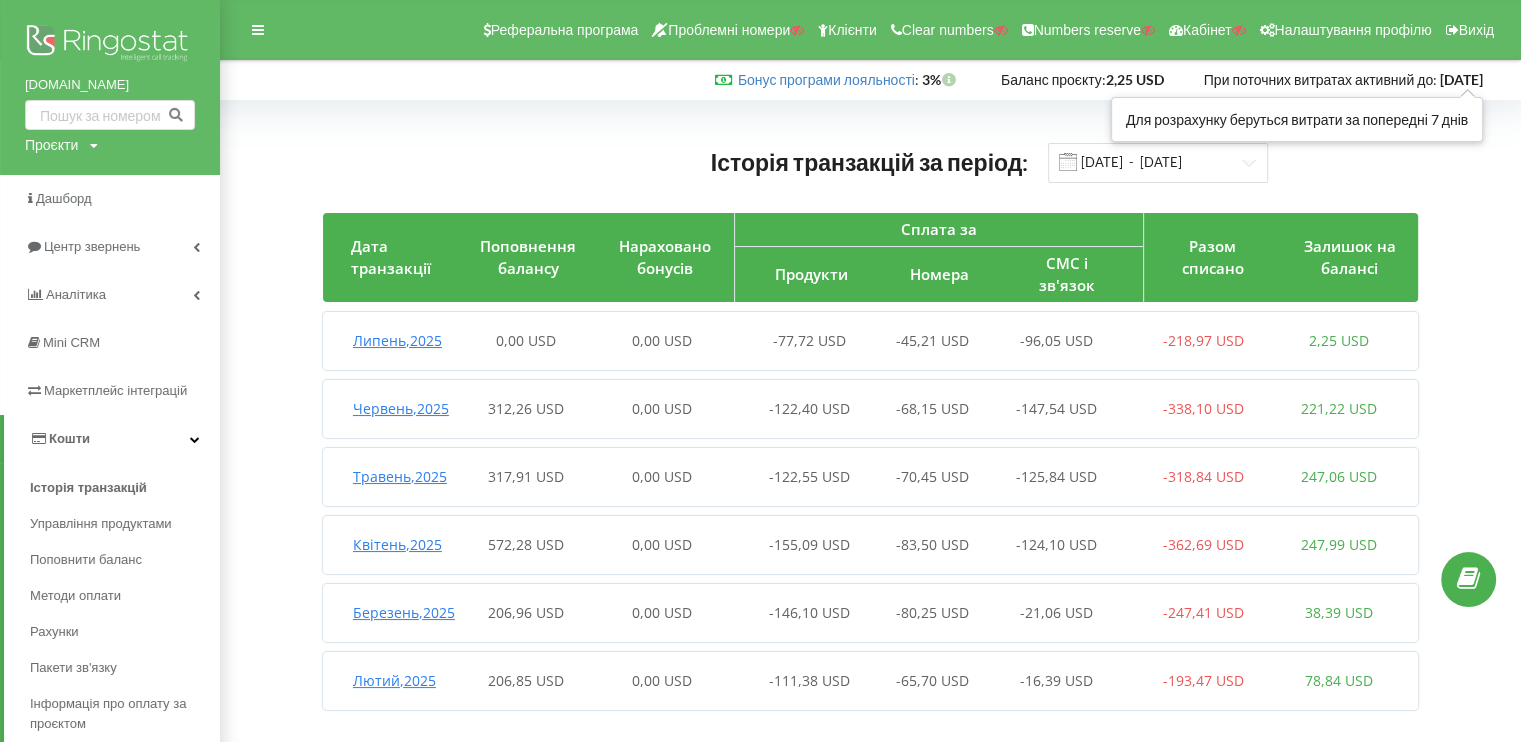 drag, startPoint x: 1496, startPoint y: 77, endPoint x: 1176, endPoint y: 77, distance: 320 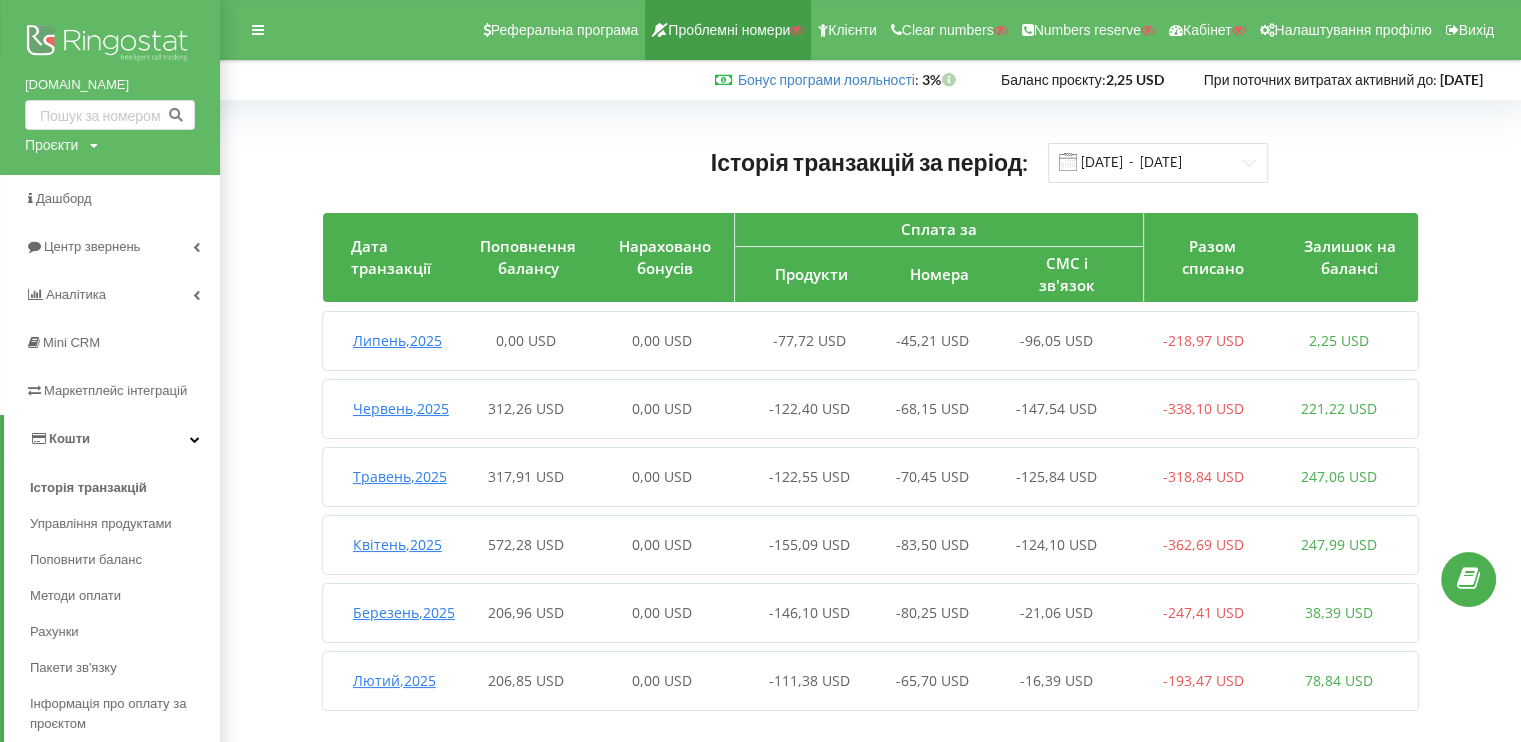 copy on "При поточних витратах активний до:
2025-07-21" 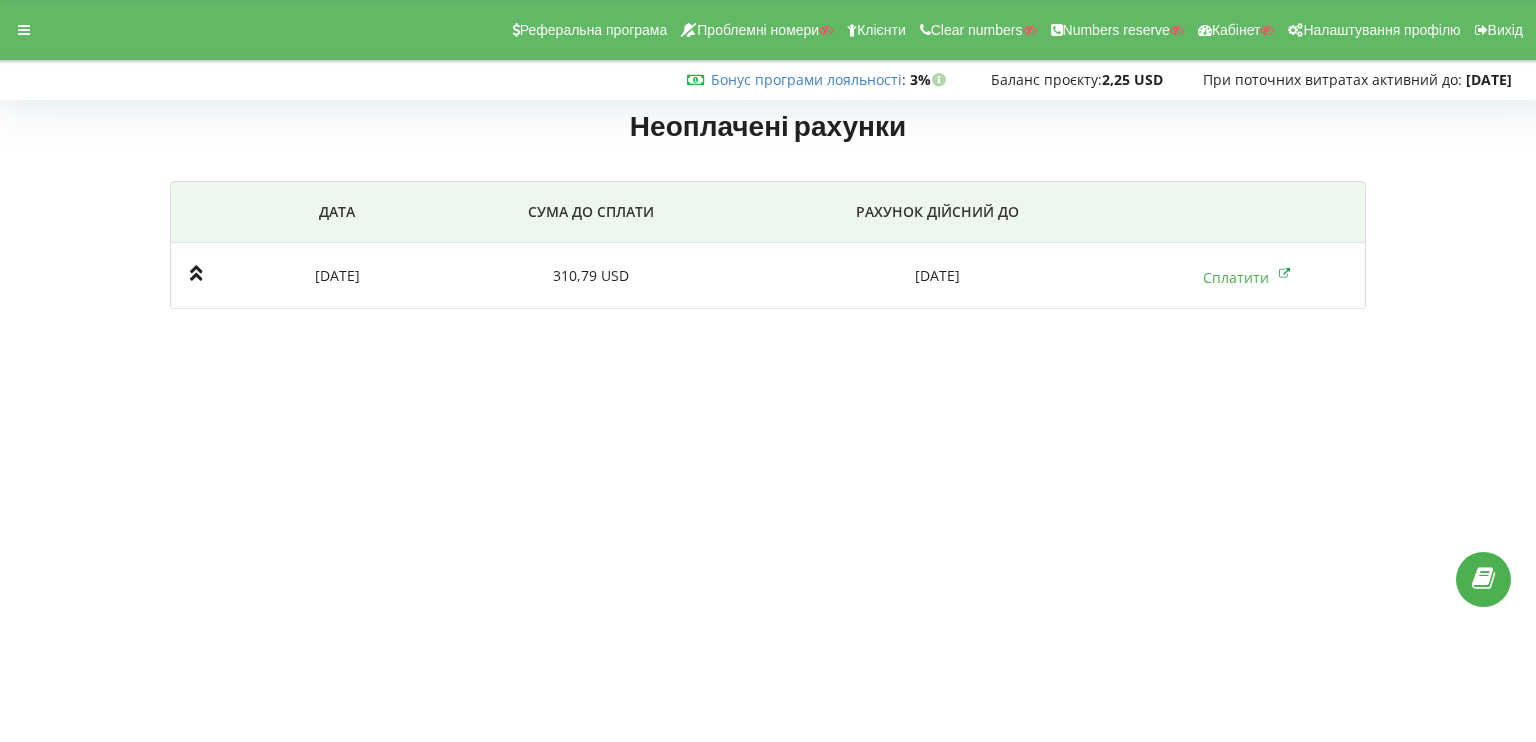 scroll, scrollTop: 0, scrollLeft: 0, axis: both 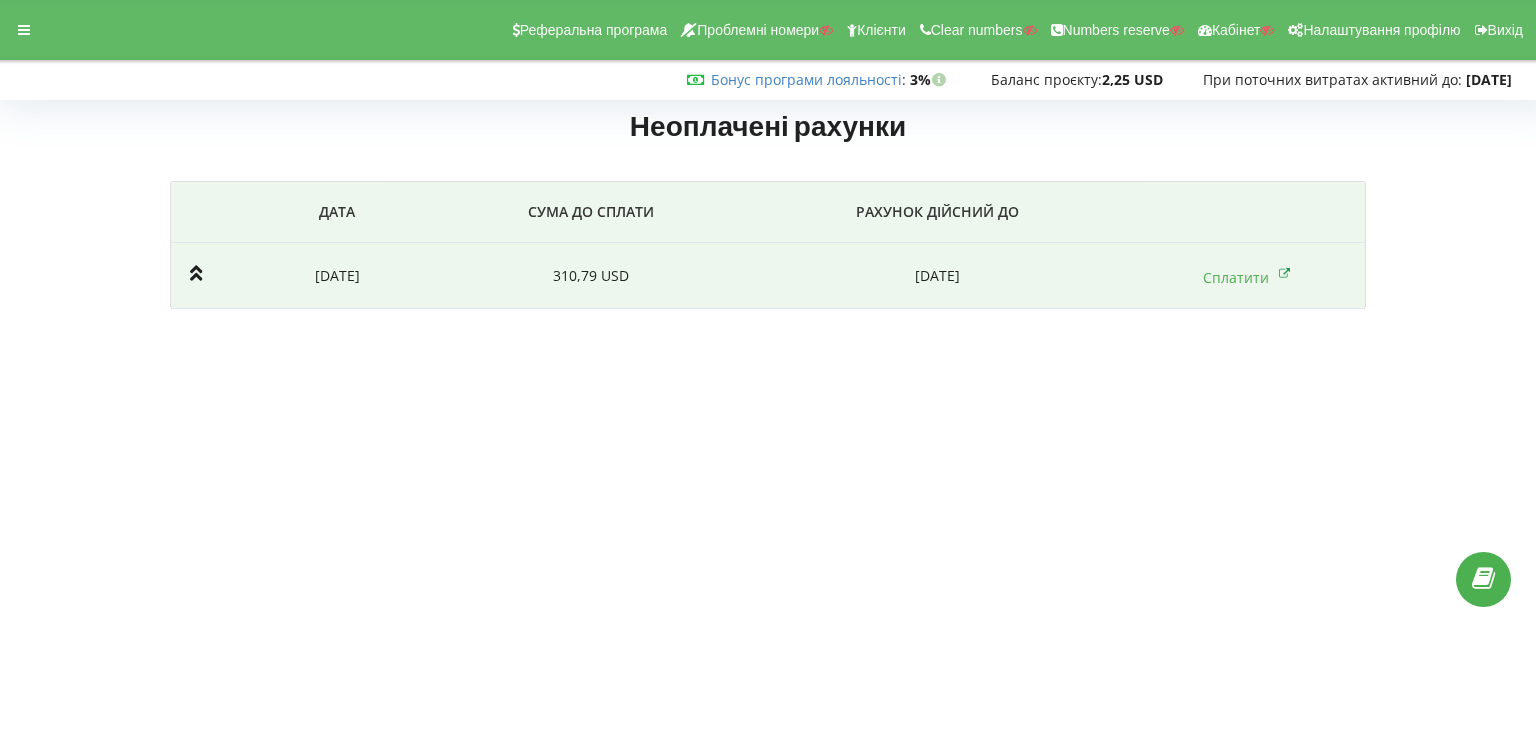 click at bounding box center [204, 276] 